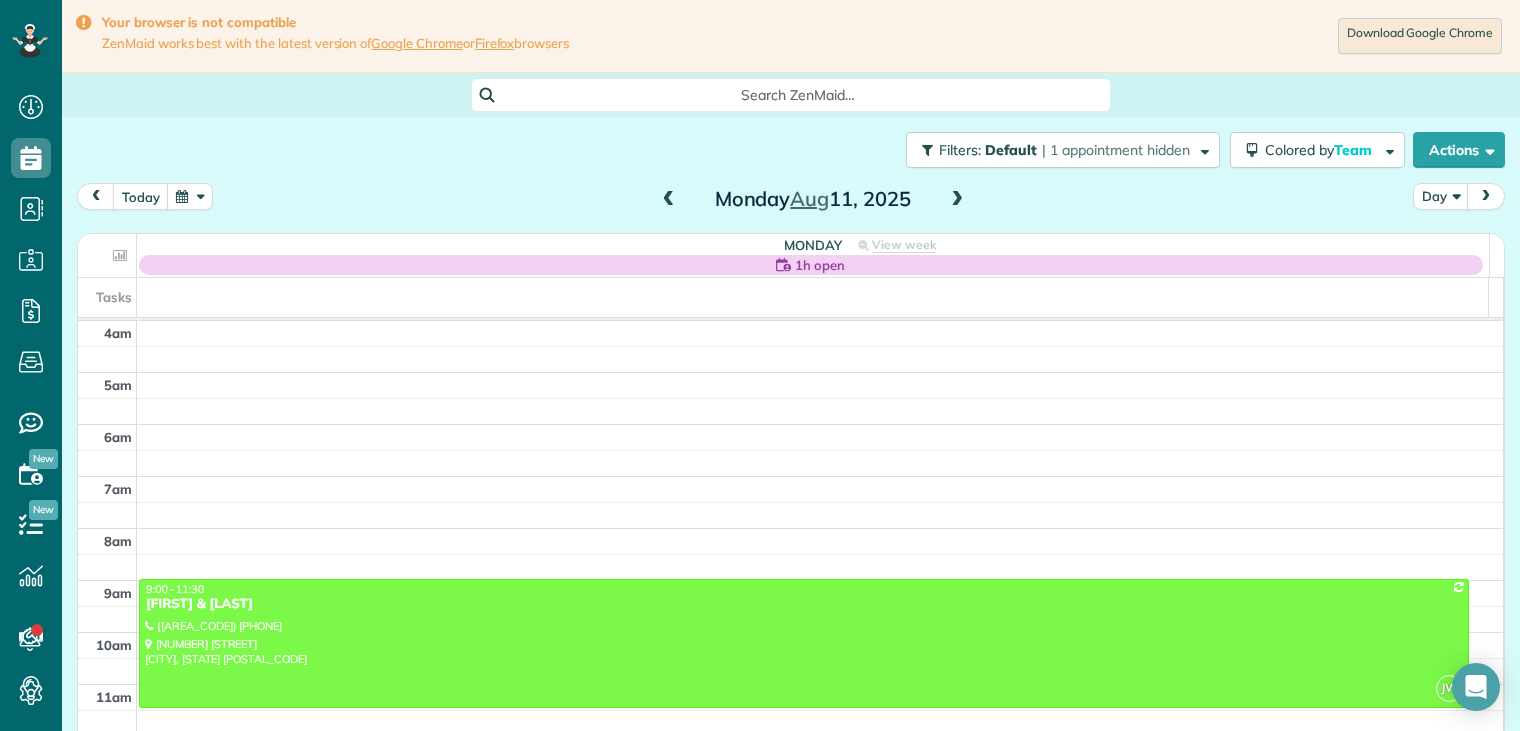 scroll, scrollTop: 0, scrollLeft: 0, axis: both 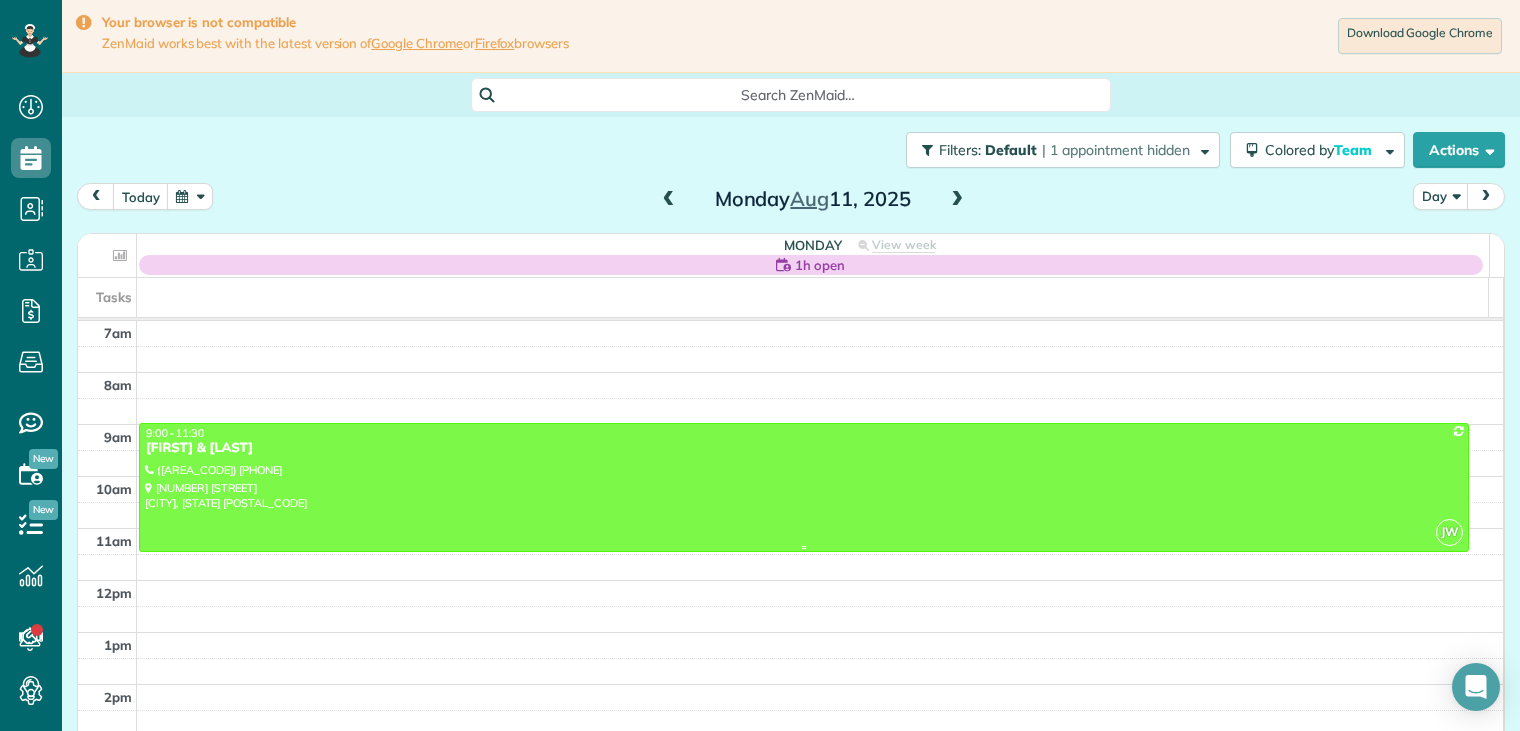 click on "[NAME] & [NAME] [LAST]" at bounding box center (804, 448) 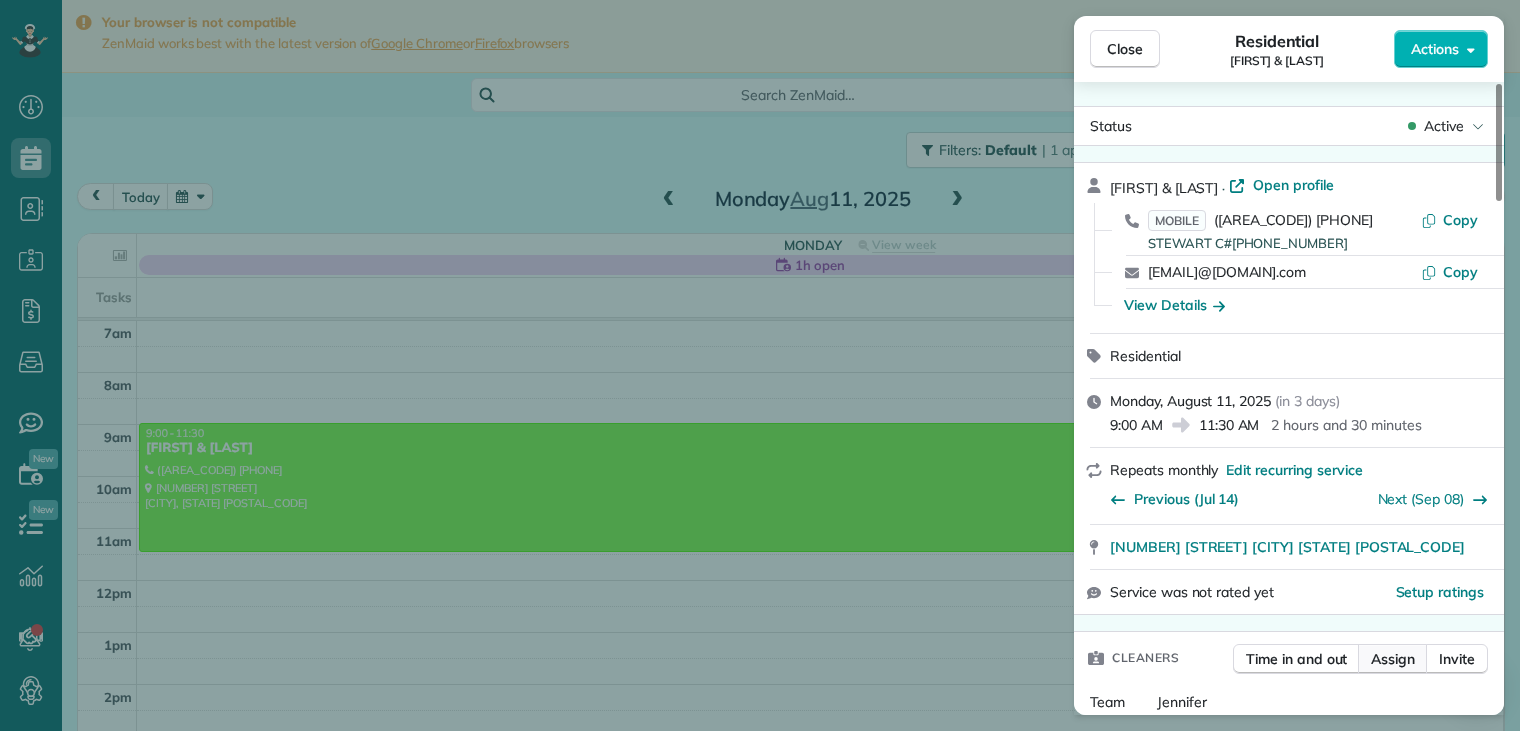 click on "Assign" at bounding box center [1393, 659] 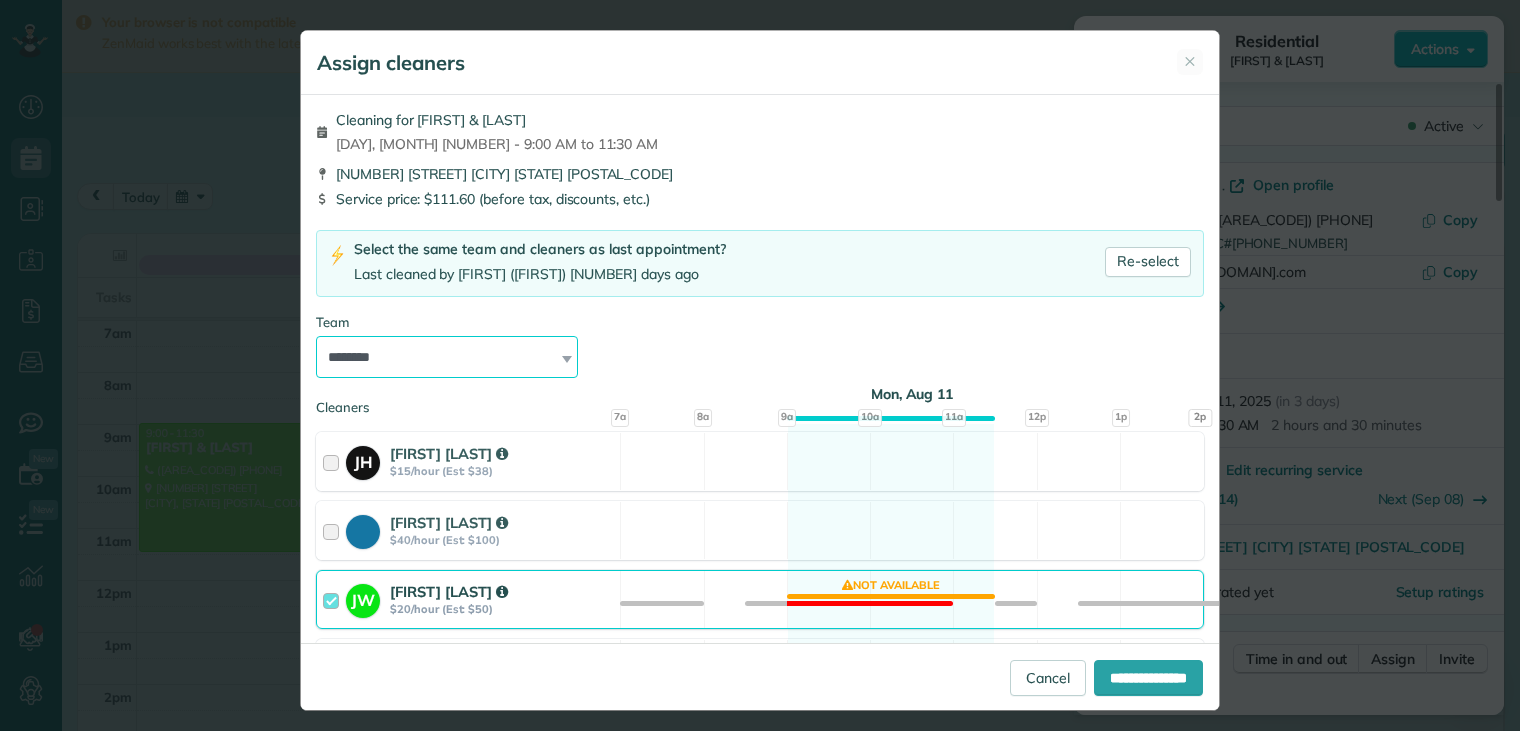 click on "**********" at bounding box center [447, 357] 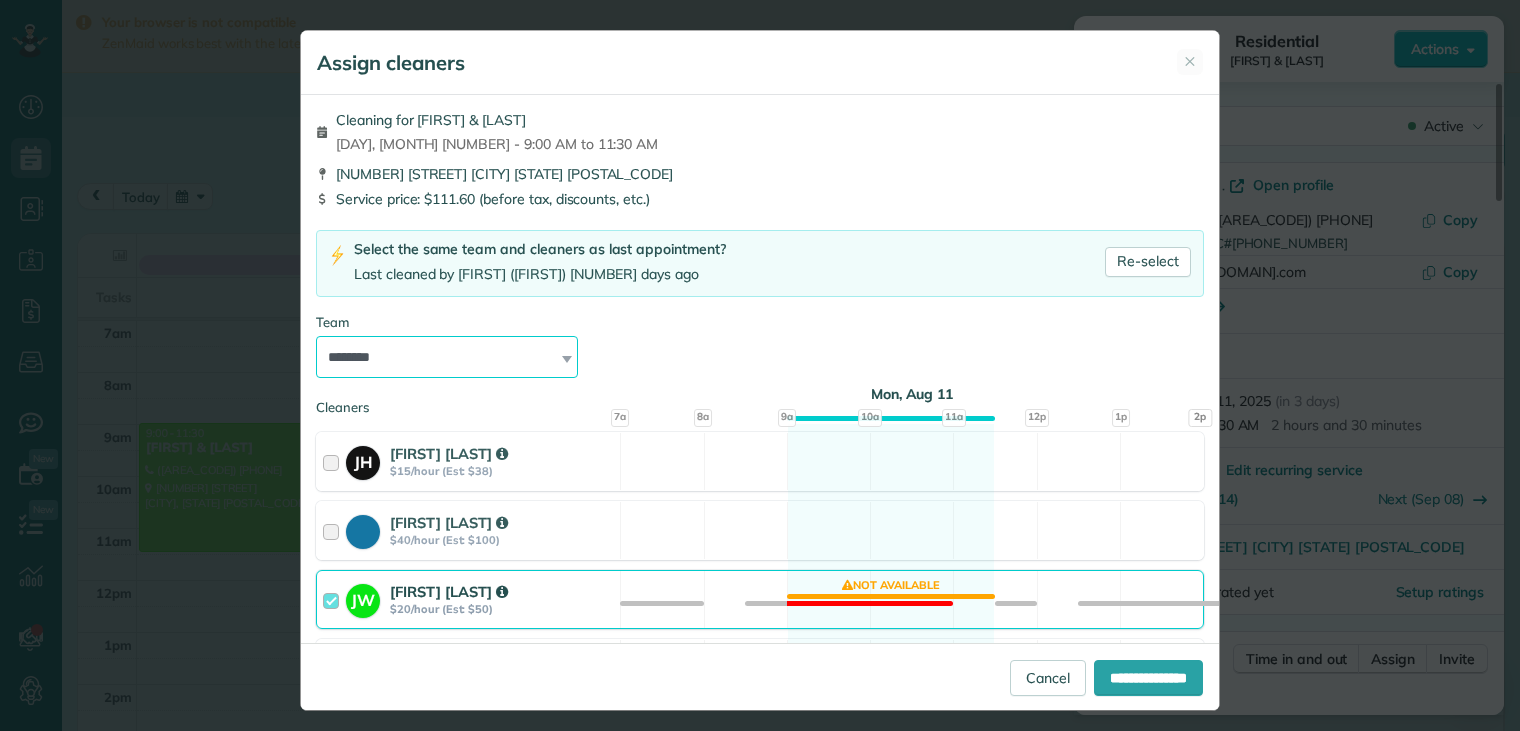 click on "**********" at bounding box center (447, 357) 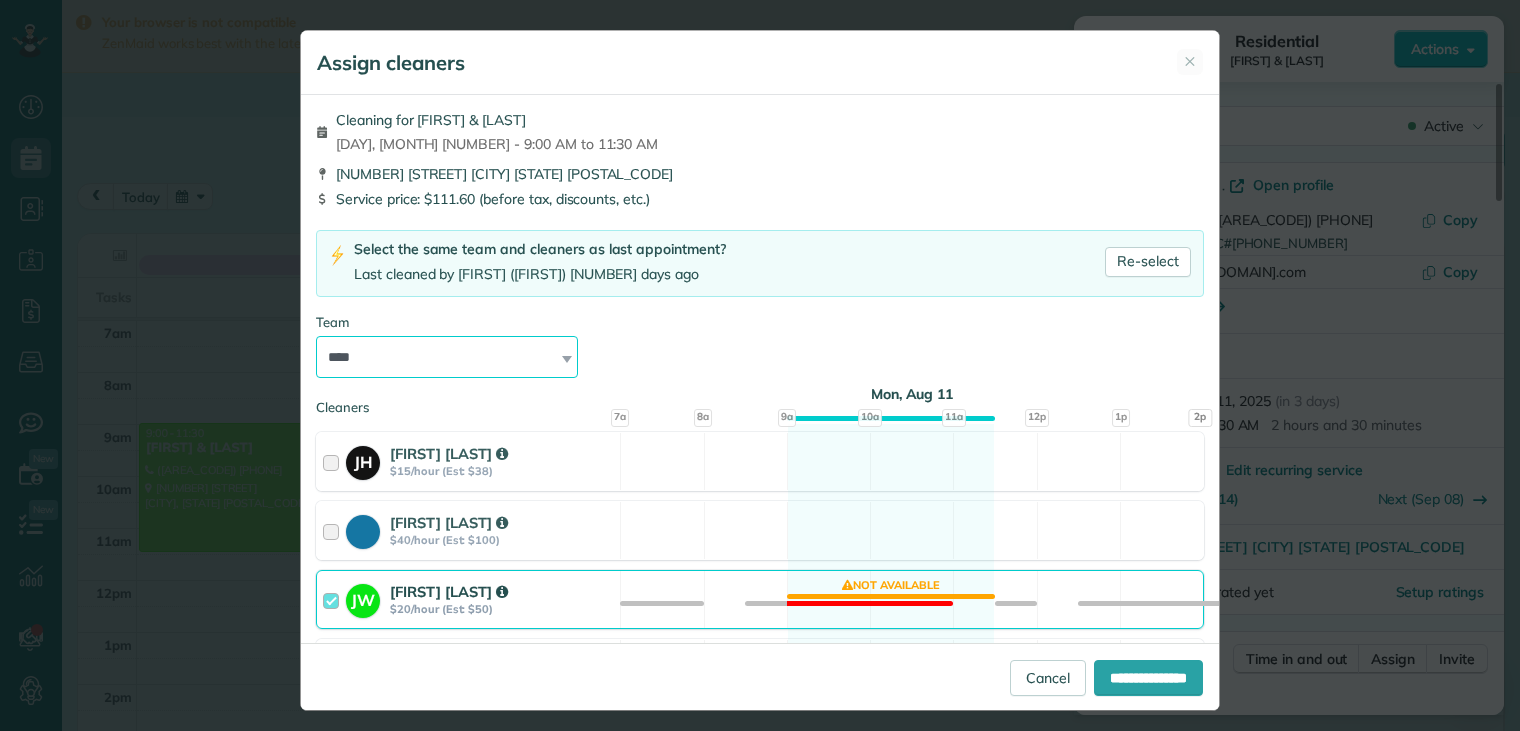 click on "**********" at bounding box center (447, 357) 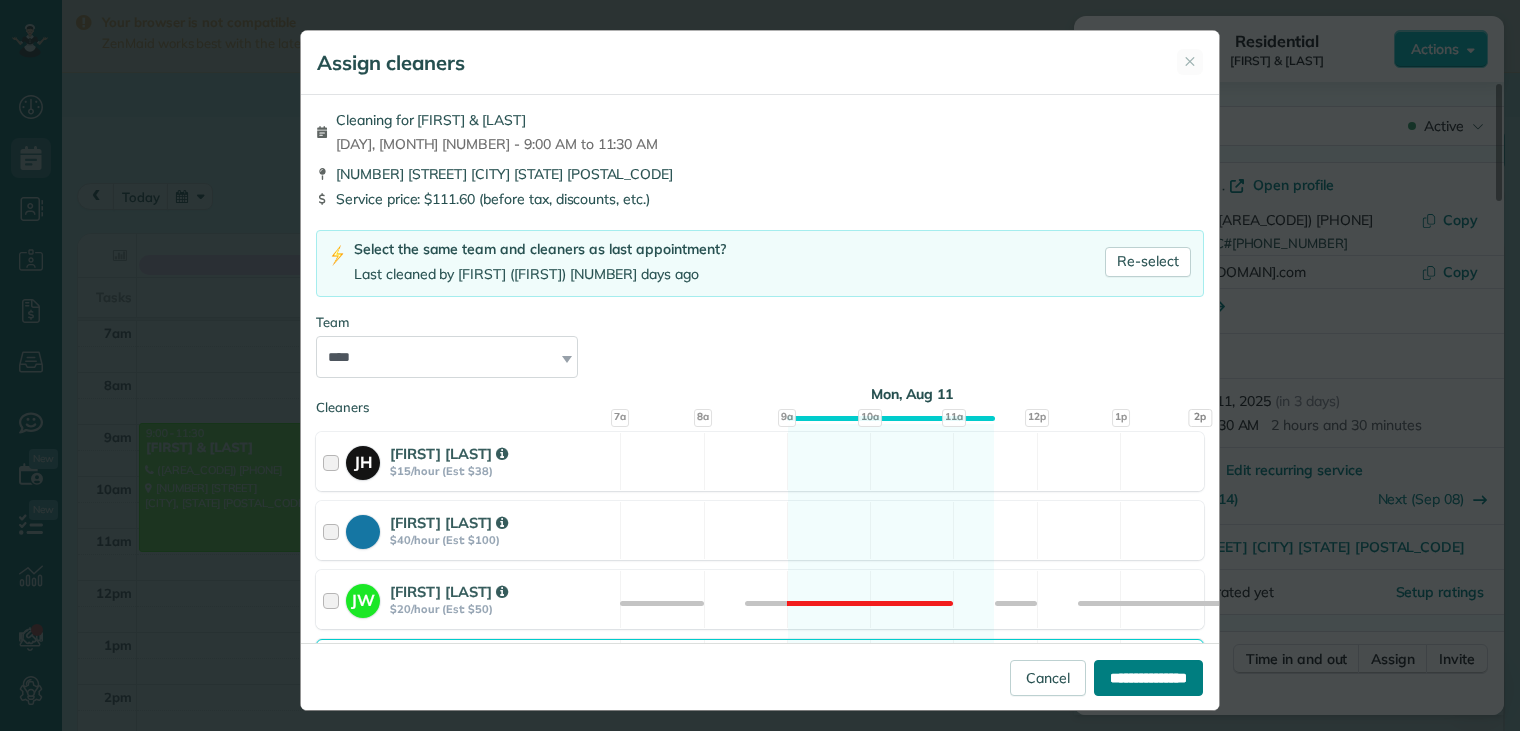 click on "**********" at bounding box center [1148, 678] 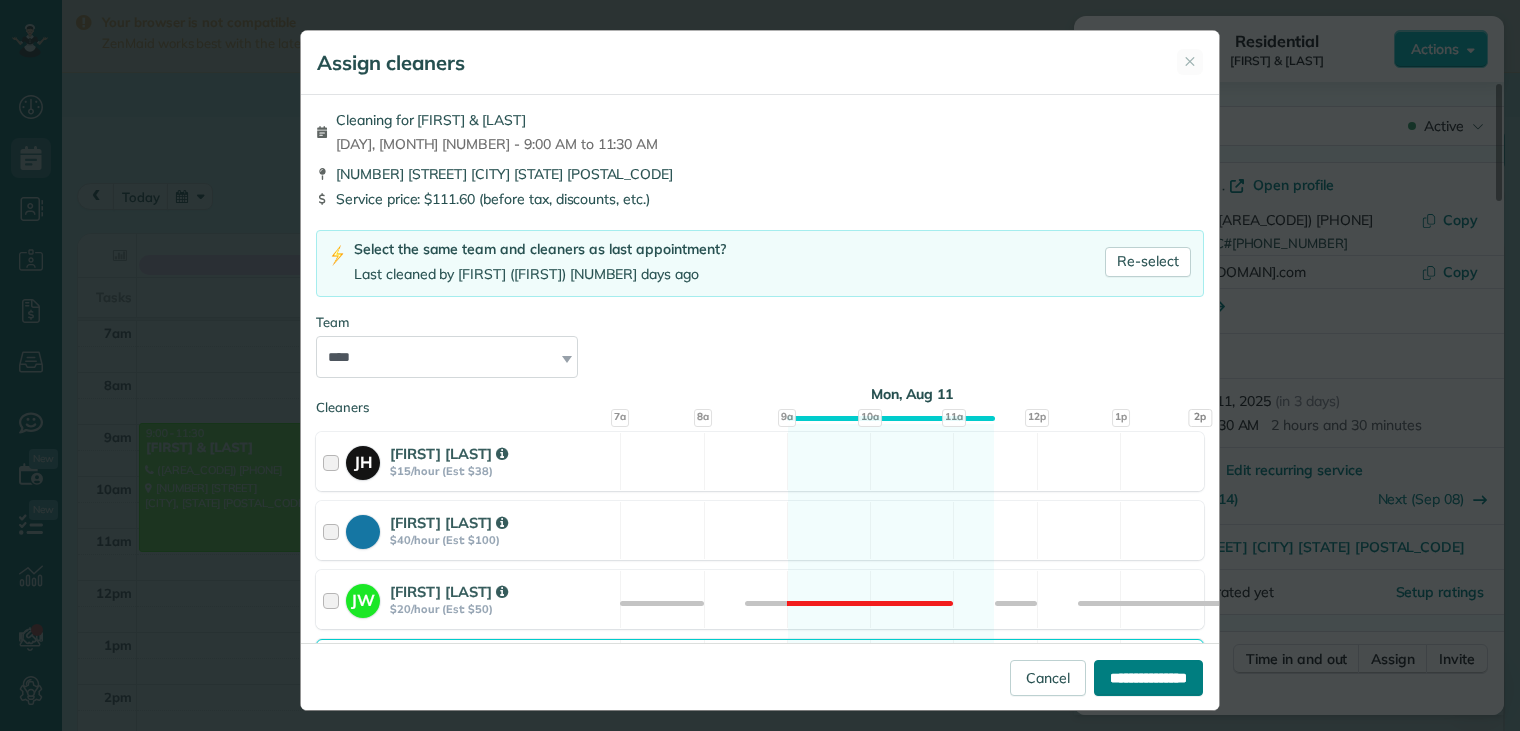 type on "**********" 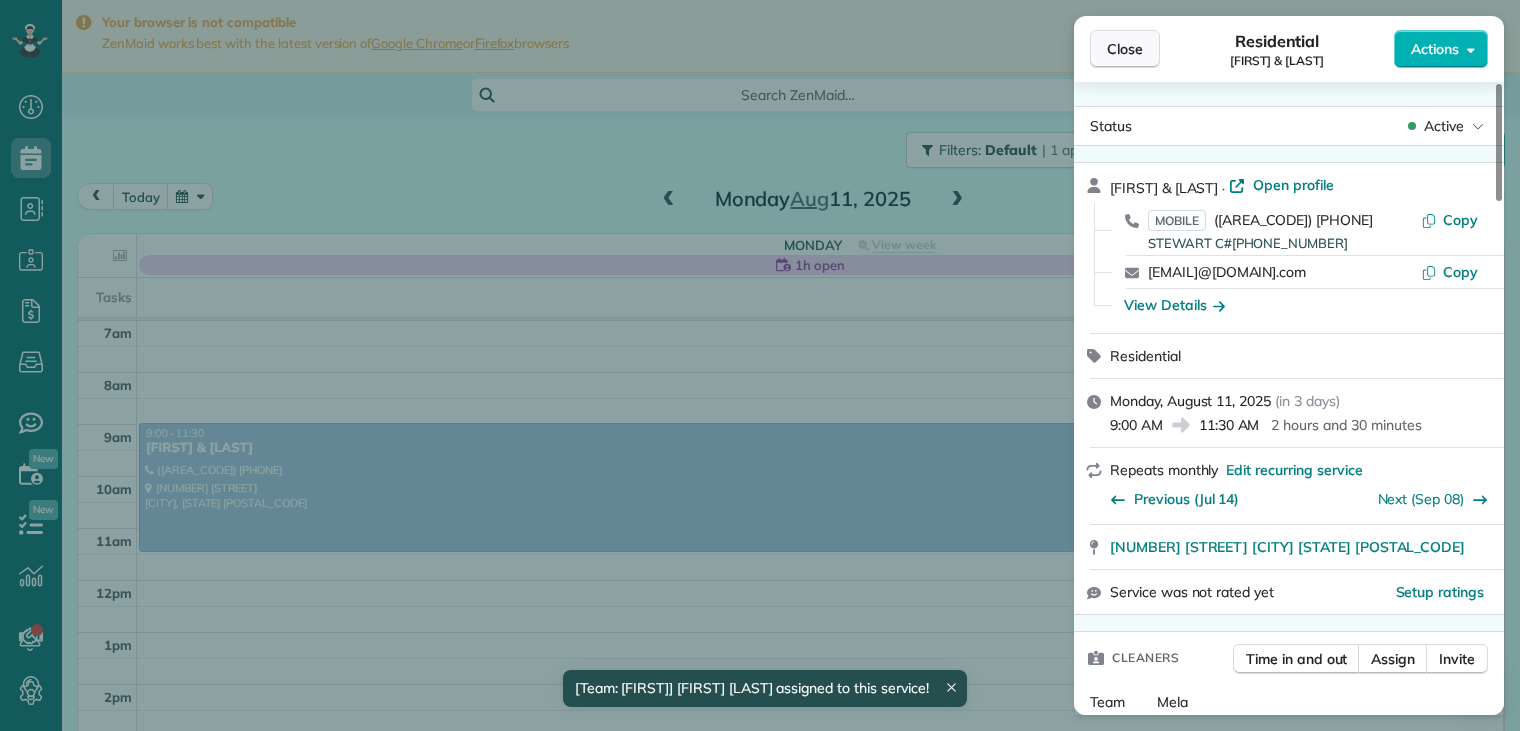 click on "Close" at bounding box center [1125, 49] 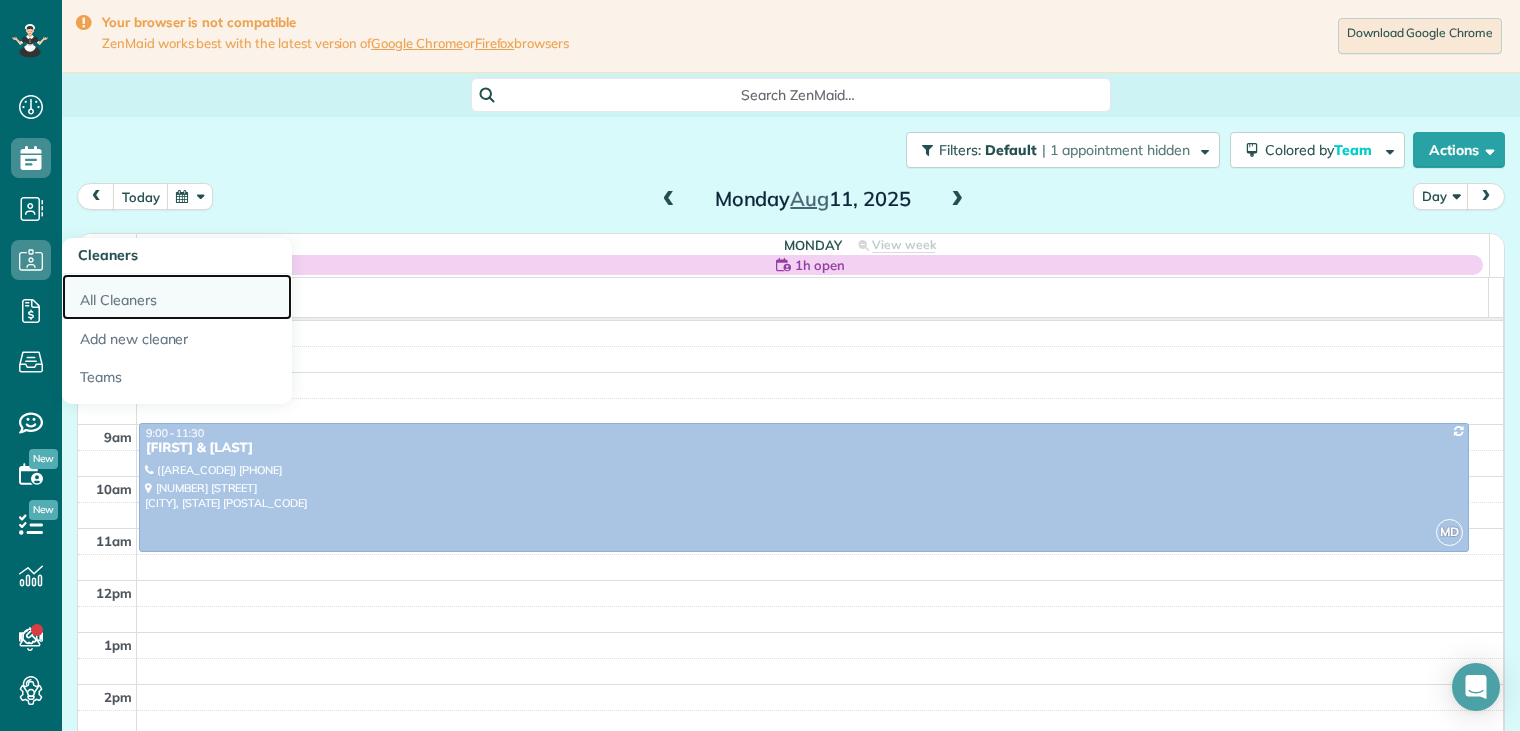 click on "All Cleaners" at bounding box center (177, 297) 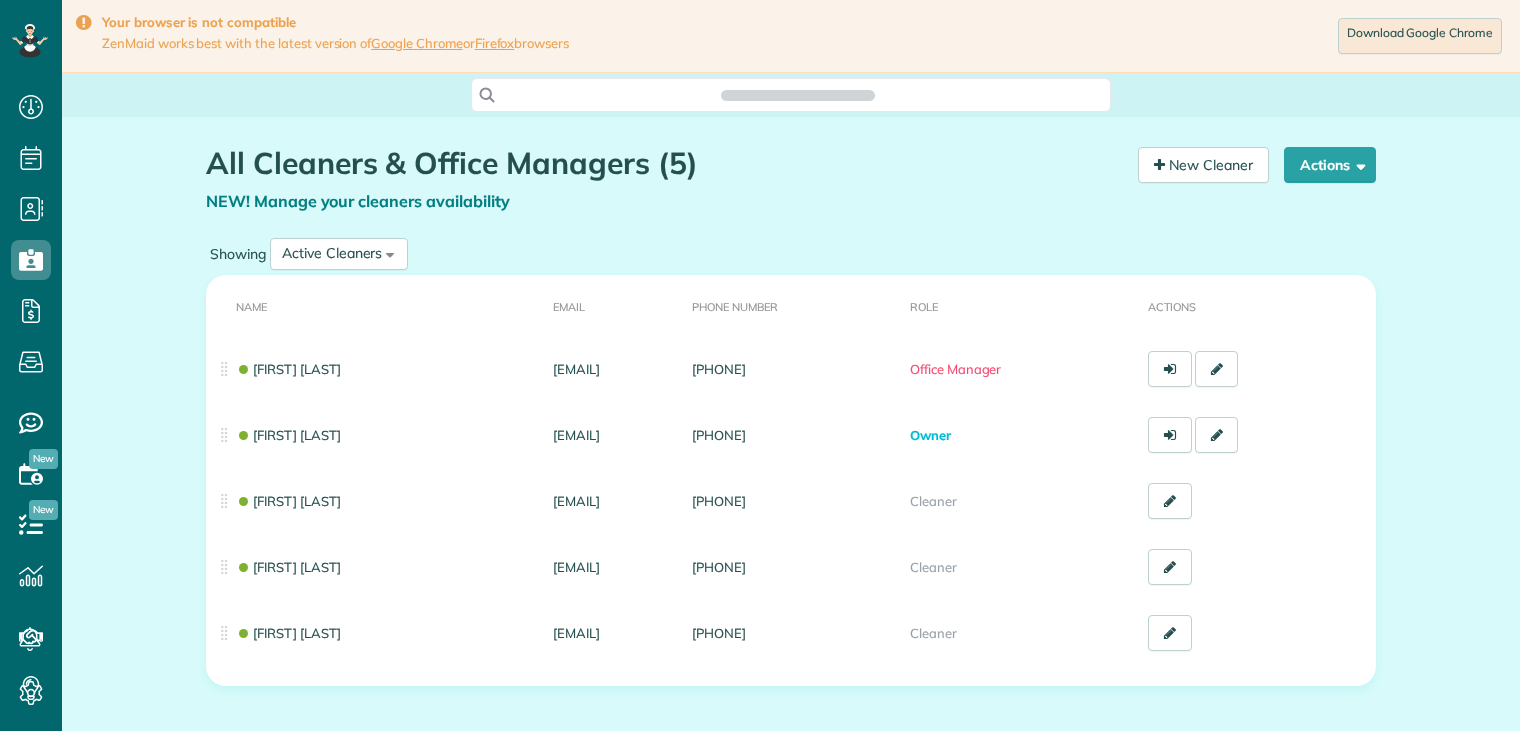 scroll, scrollTop: 0, scrollLeft: 0, axis: both 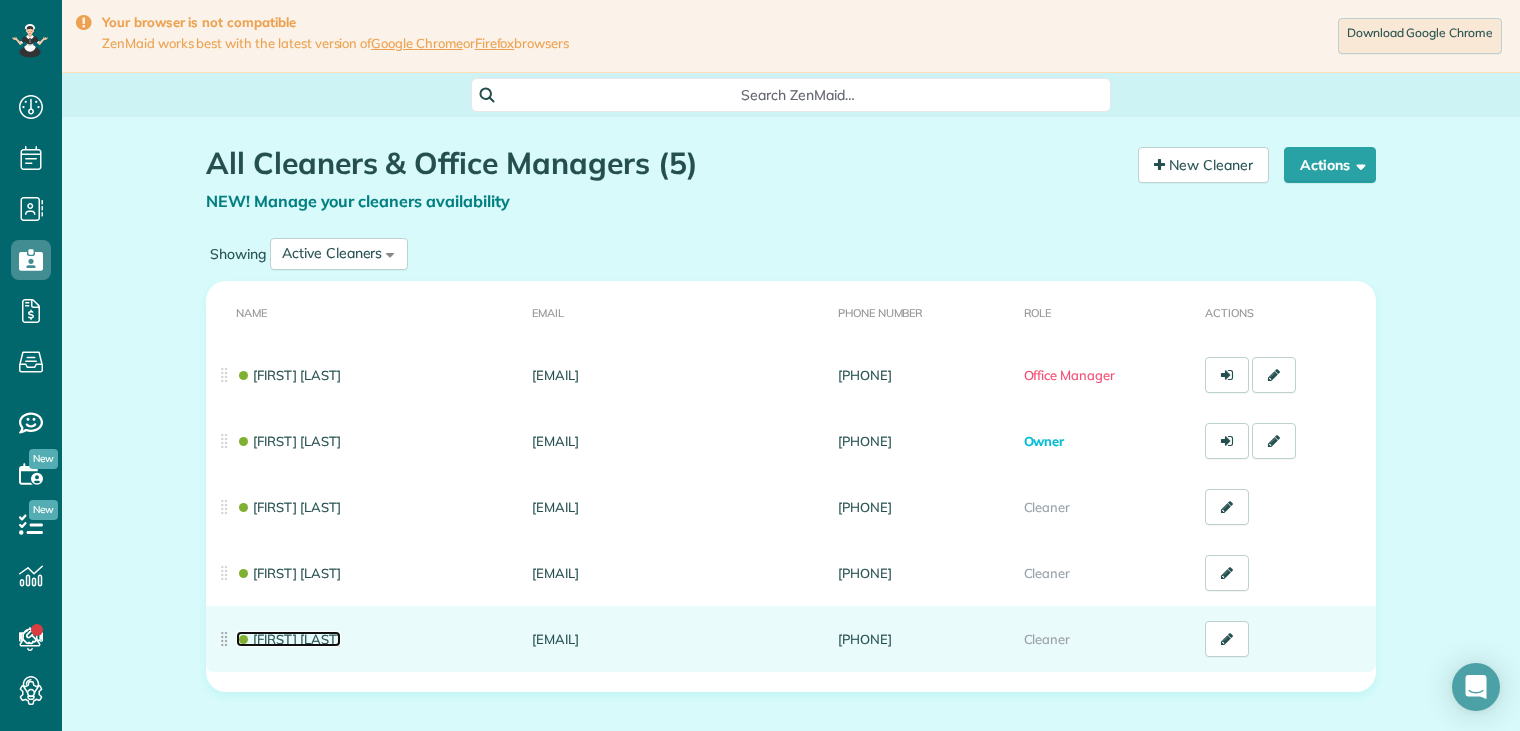 click on "[NAME]" at bounding box center [288, 639] 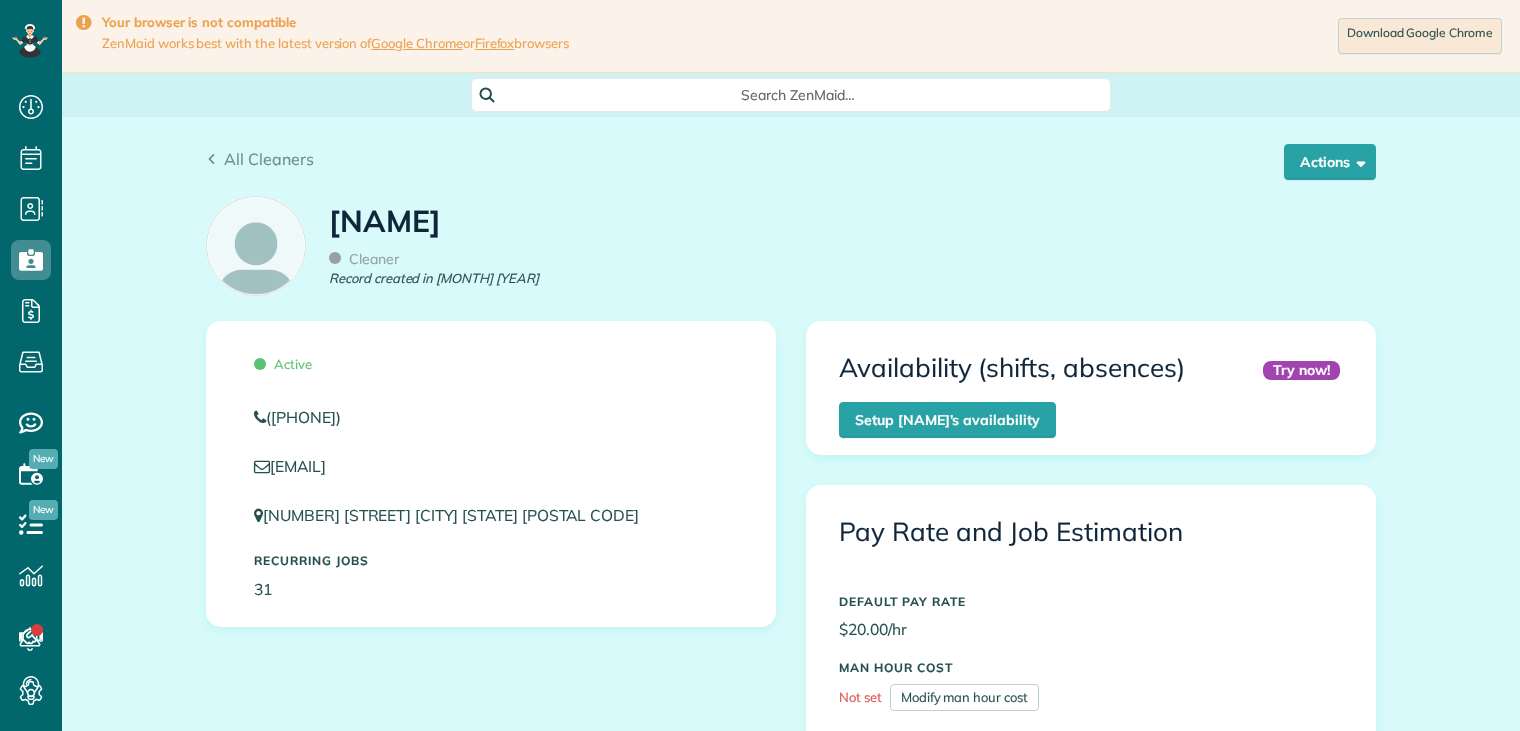 scroll, scrollTop: 0, scrollLeft: 0, axis: both 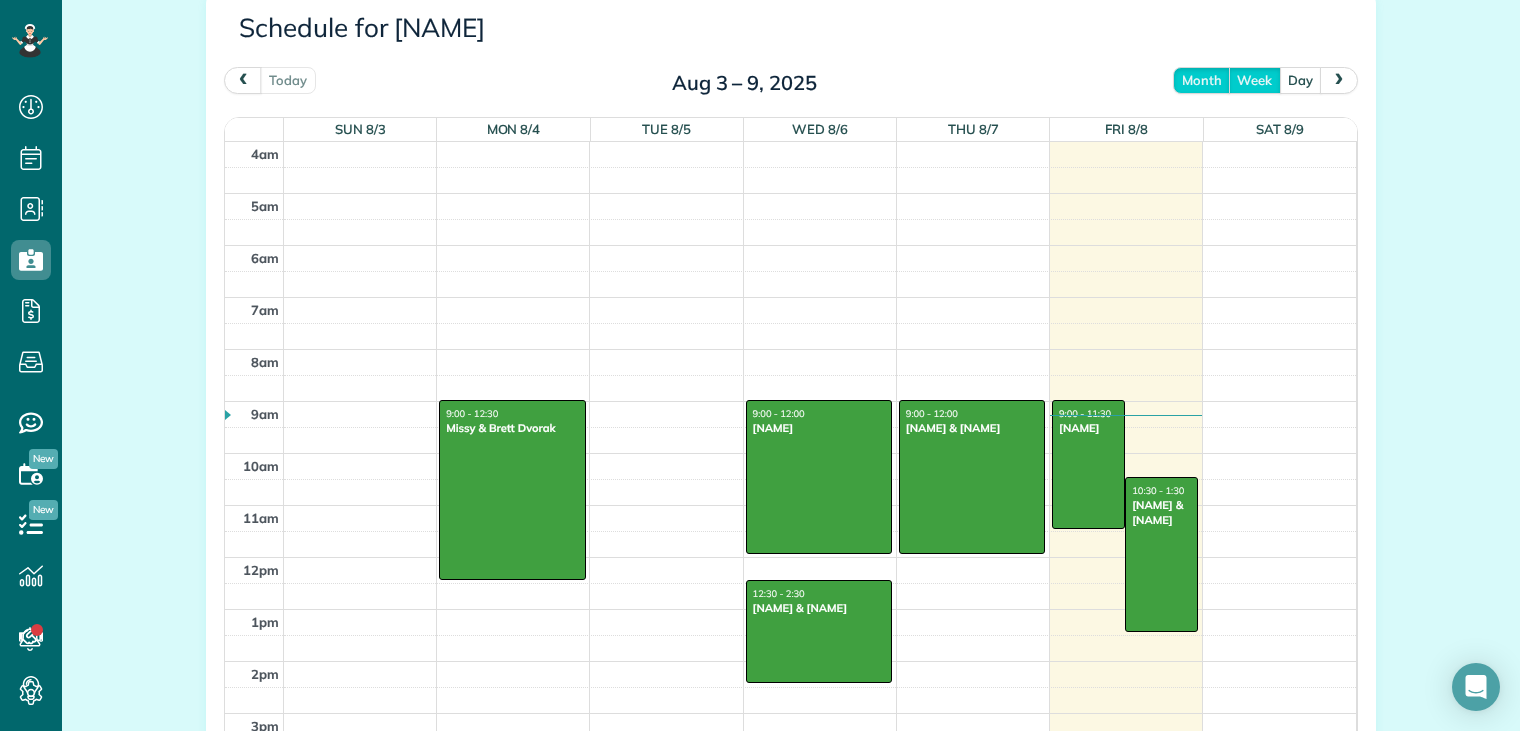 click on "month" at bounding box center (1202, 80) 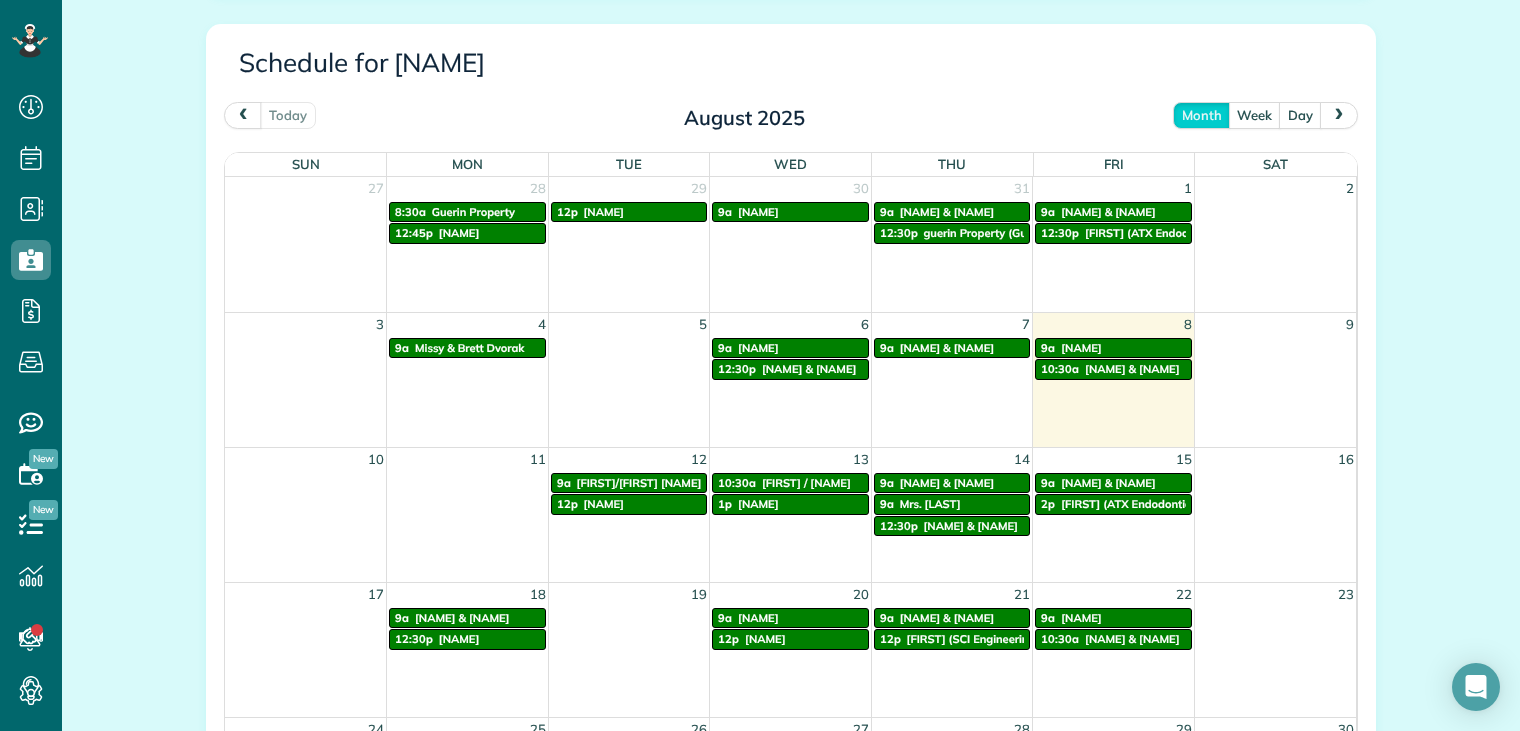 scroll, scrollTop: 900, scrollLeft: 0, axis: vertical 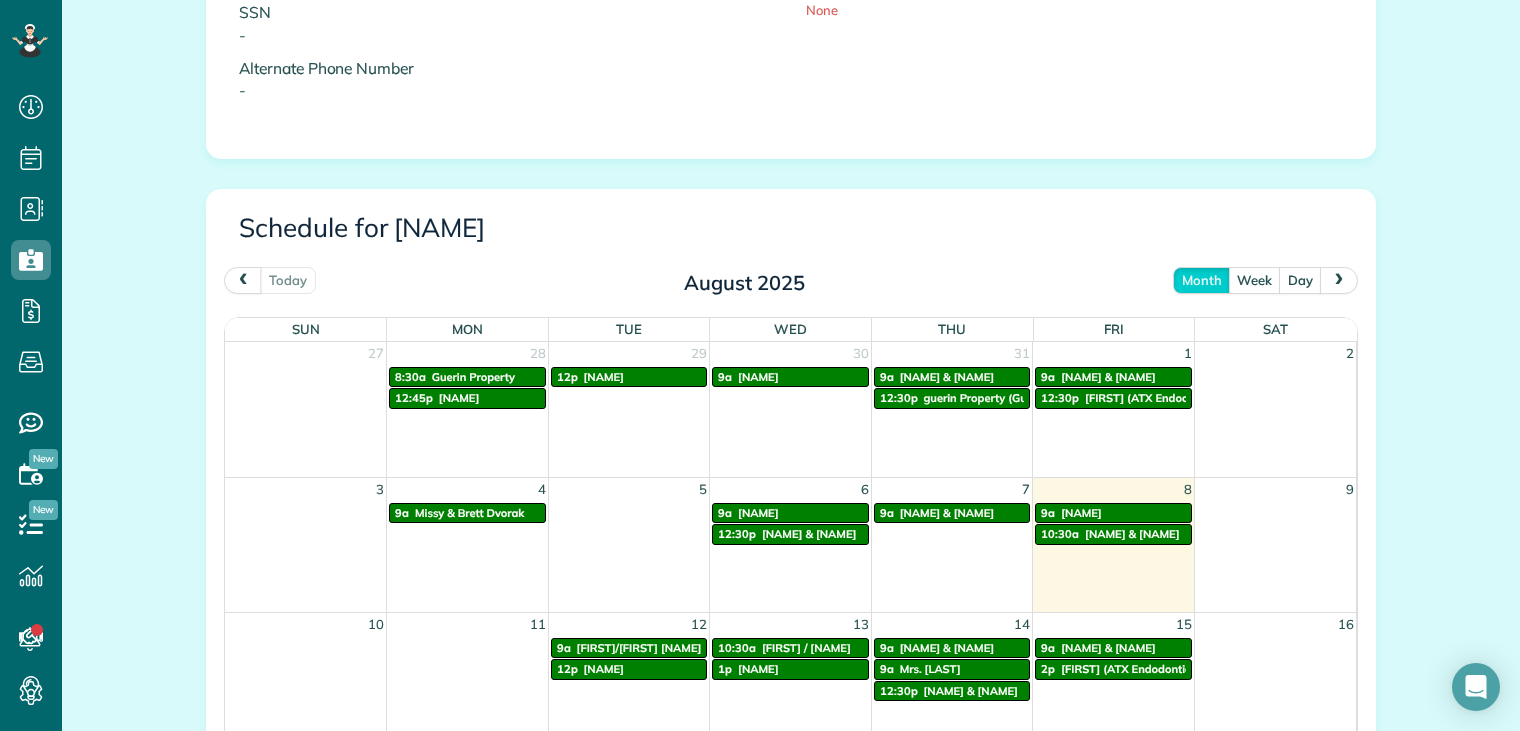 click at bounding box center [1339, 279] 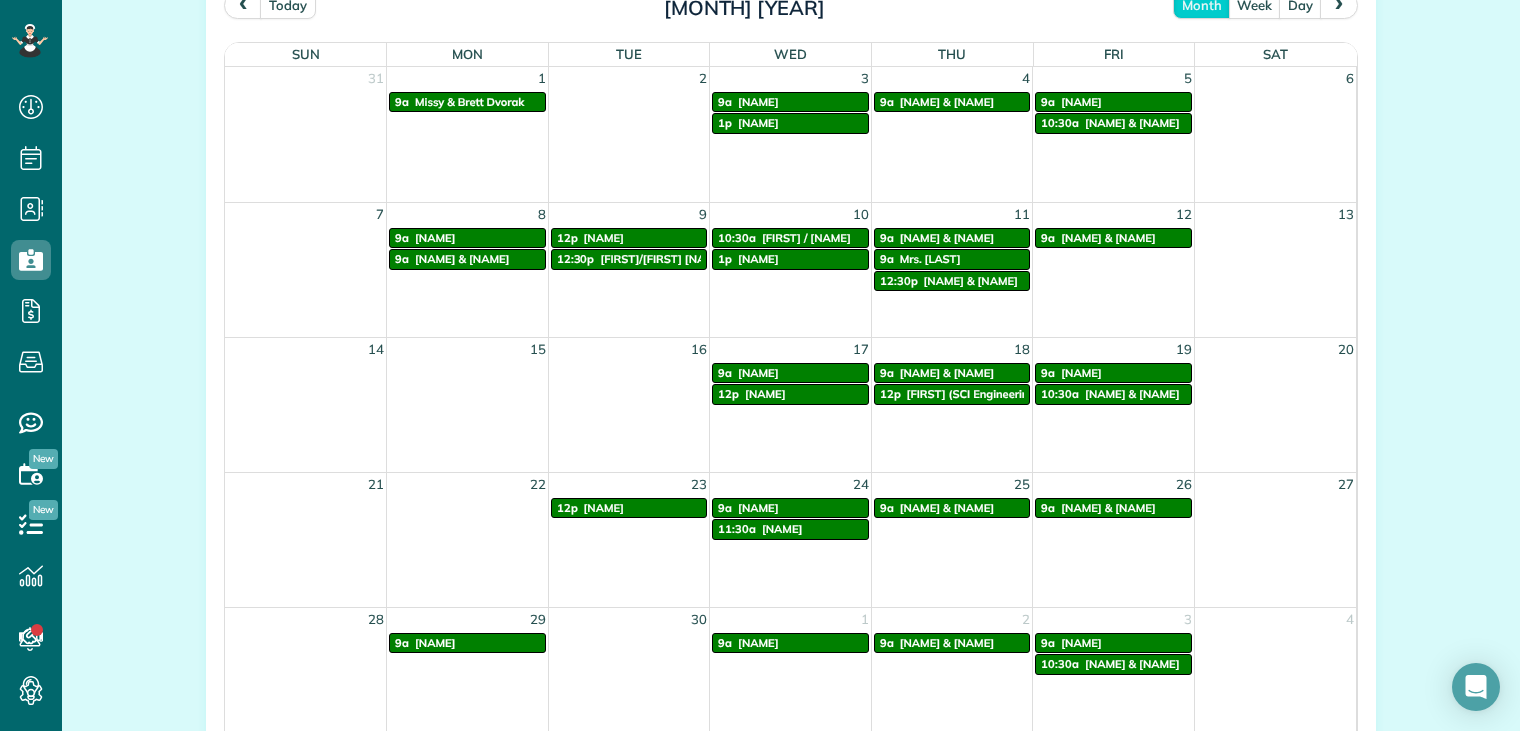 scroll, scrollTop: 1100, scrollLeft: 0, axis: vertical 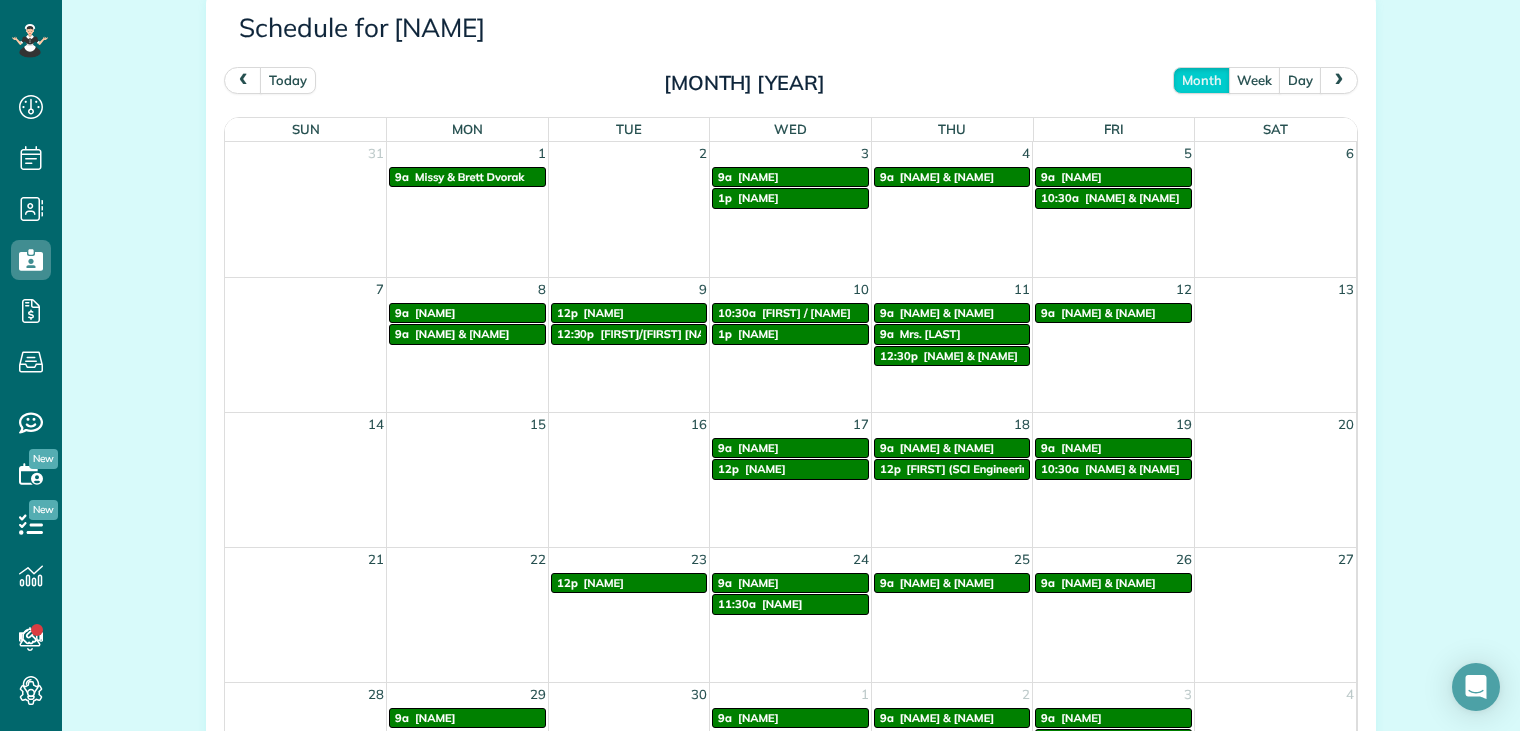click at bounding box center (1339, 79) 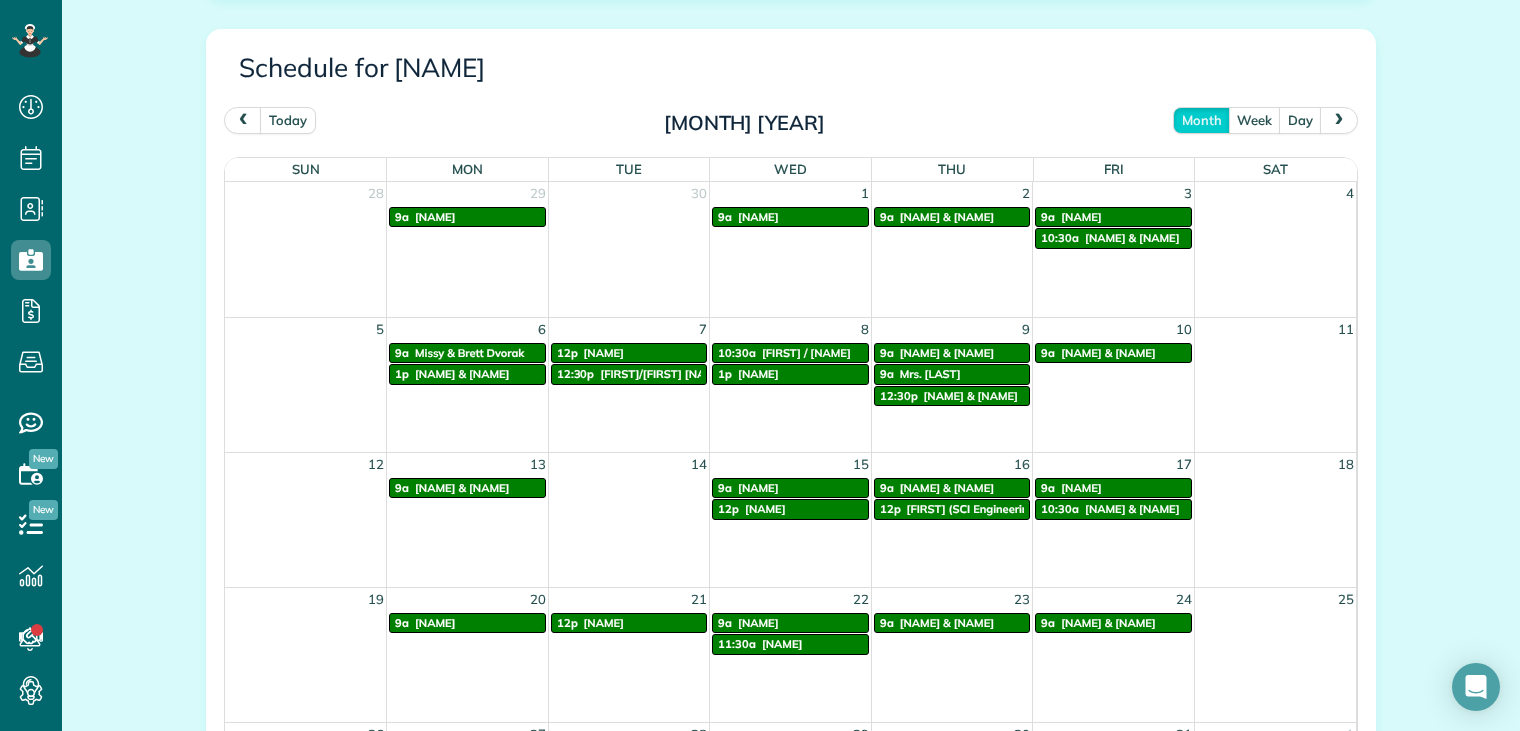 scroll, scrollTop: 1000, scrollLeft: 0, axis: vertical 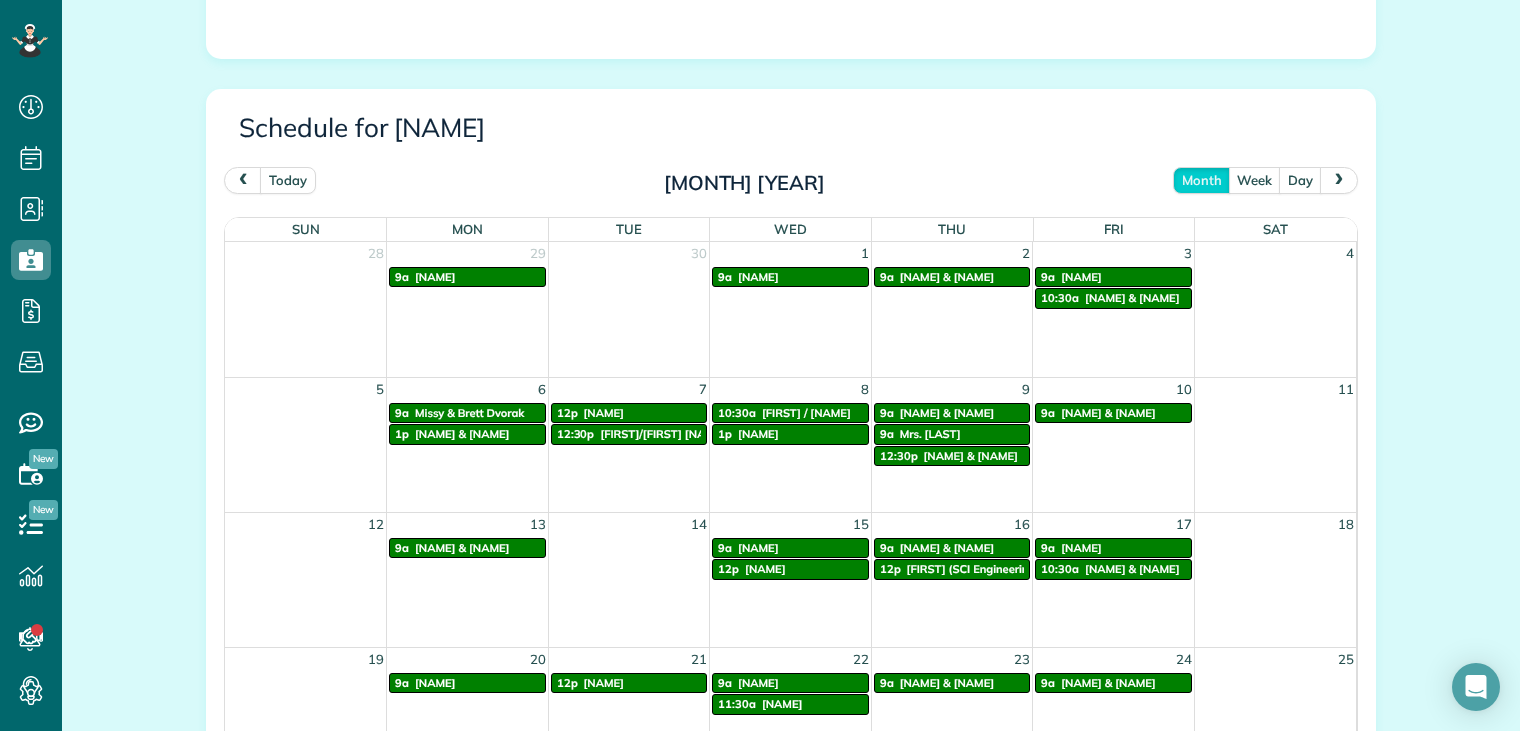 click at bounding box center (1339, 179) 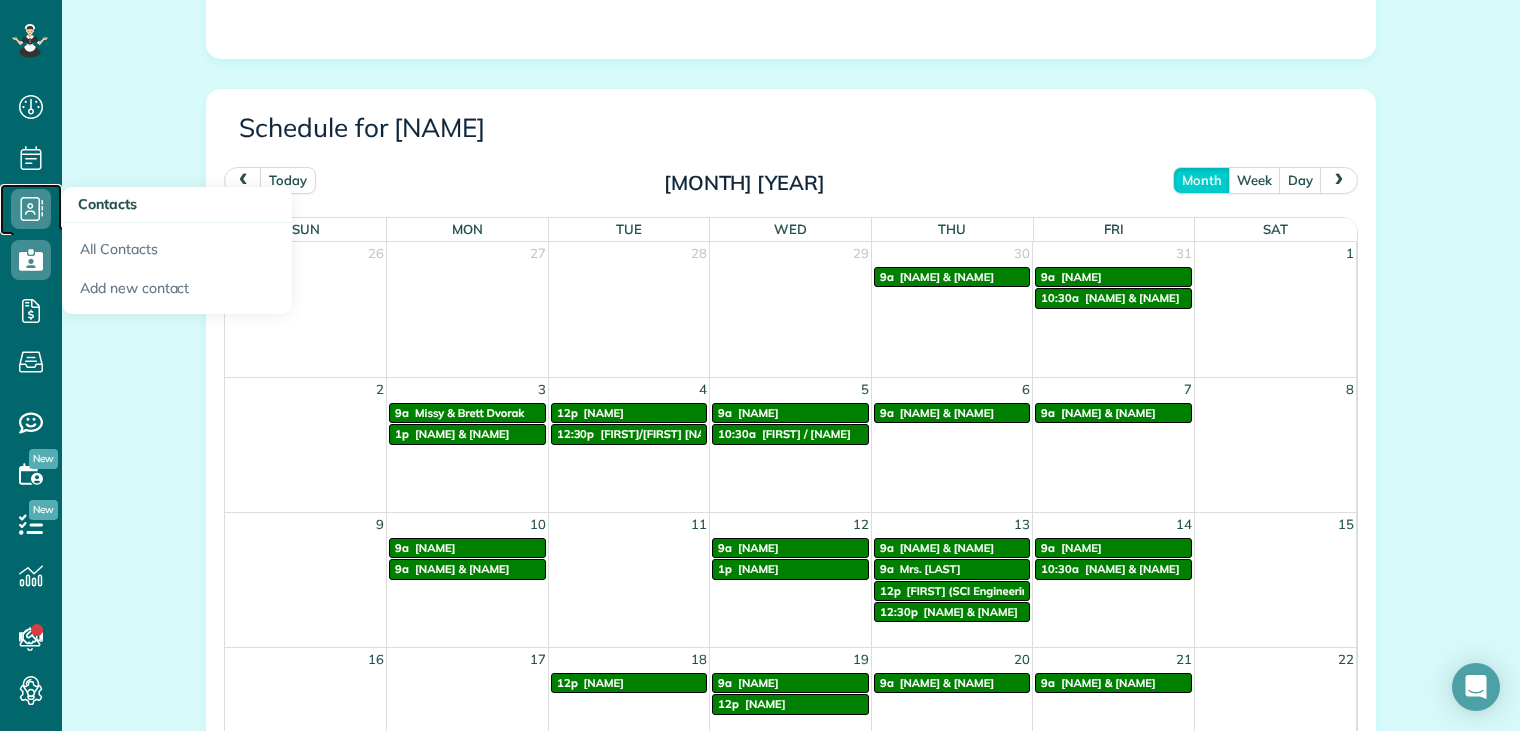 click 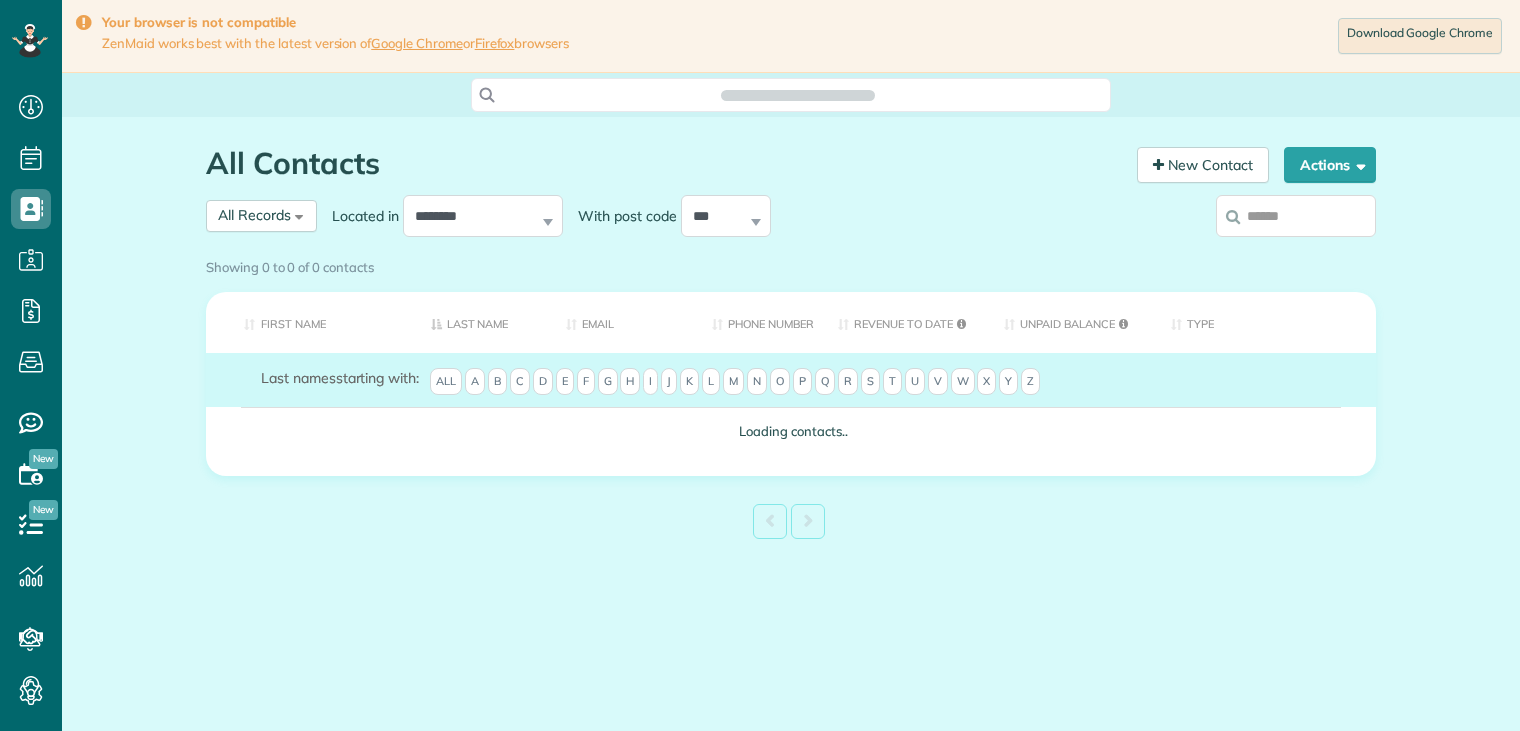 scroll, scrollTop: 0, scrollLeft: 0, axis: both 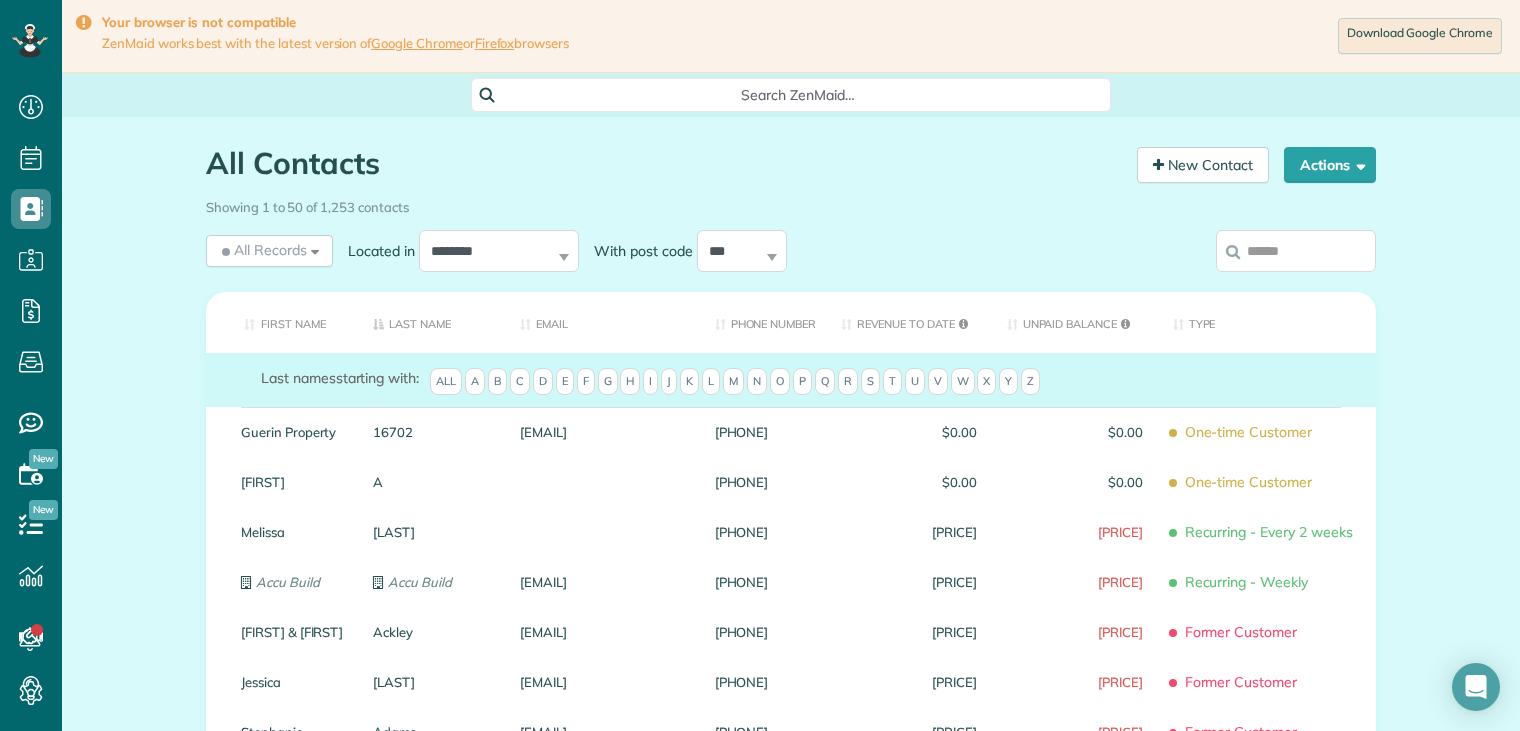click at bounding box center (1296, 251) 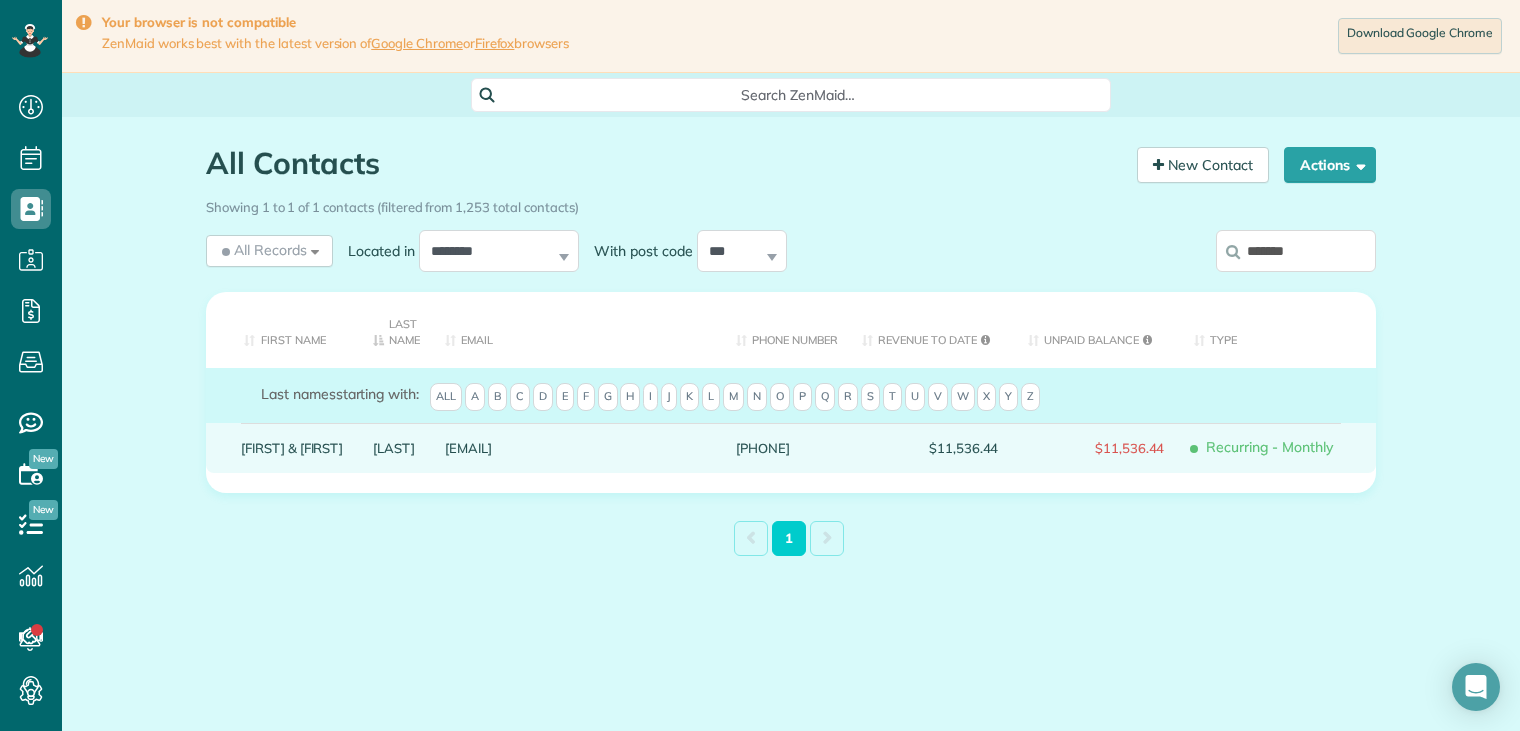 type on "*******" 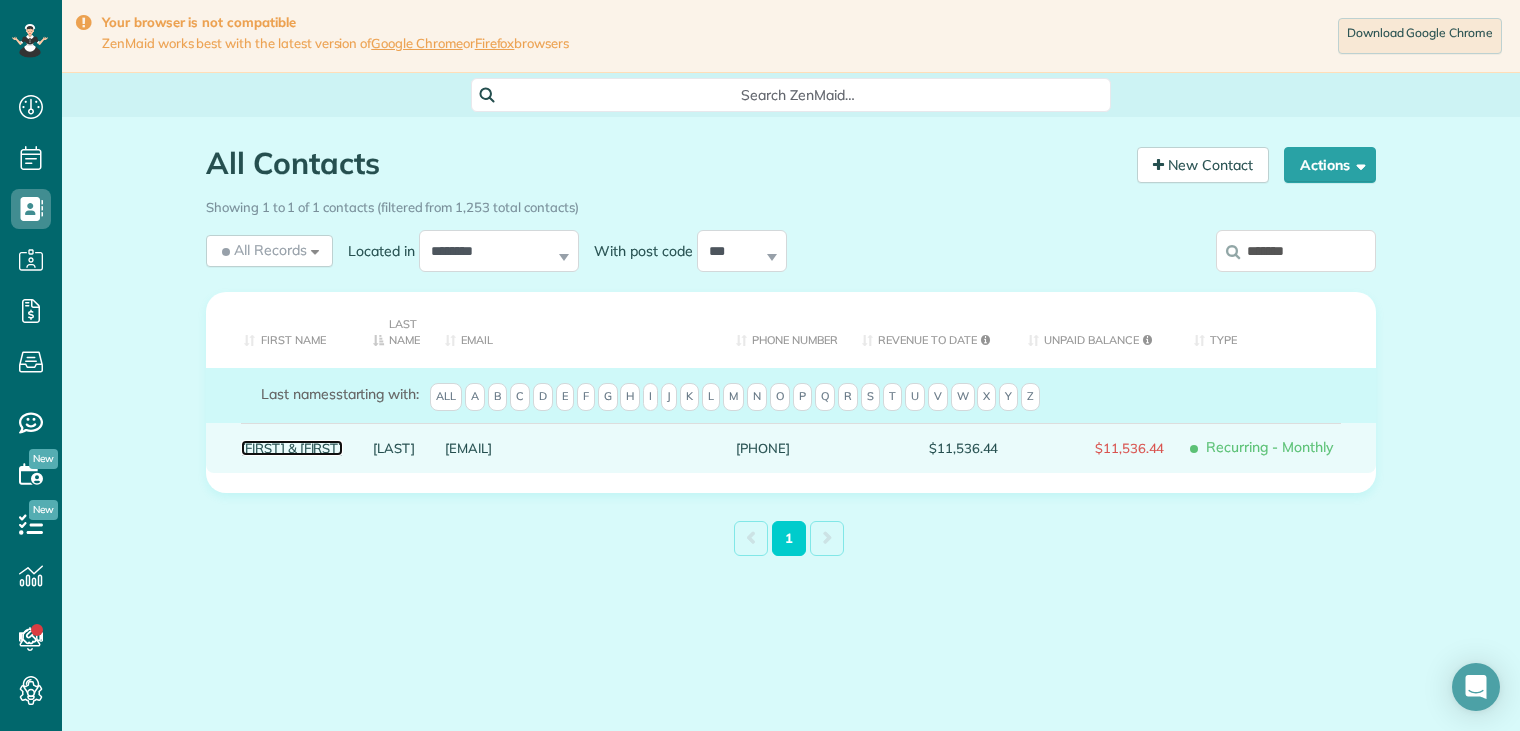 click on "Abigail & Stewart" at bounding box center [292, 448] 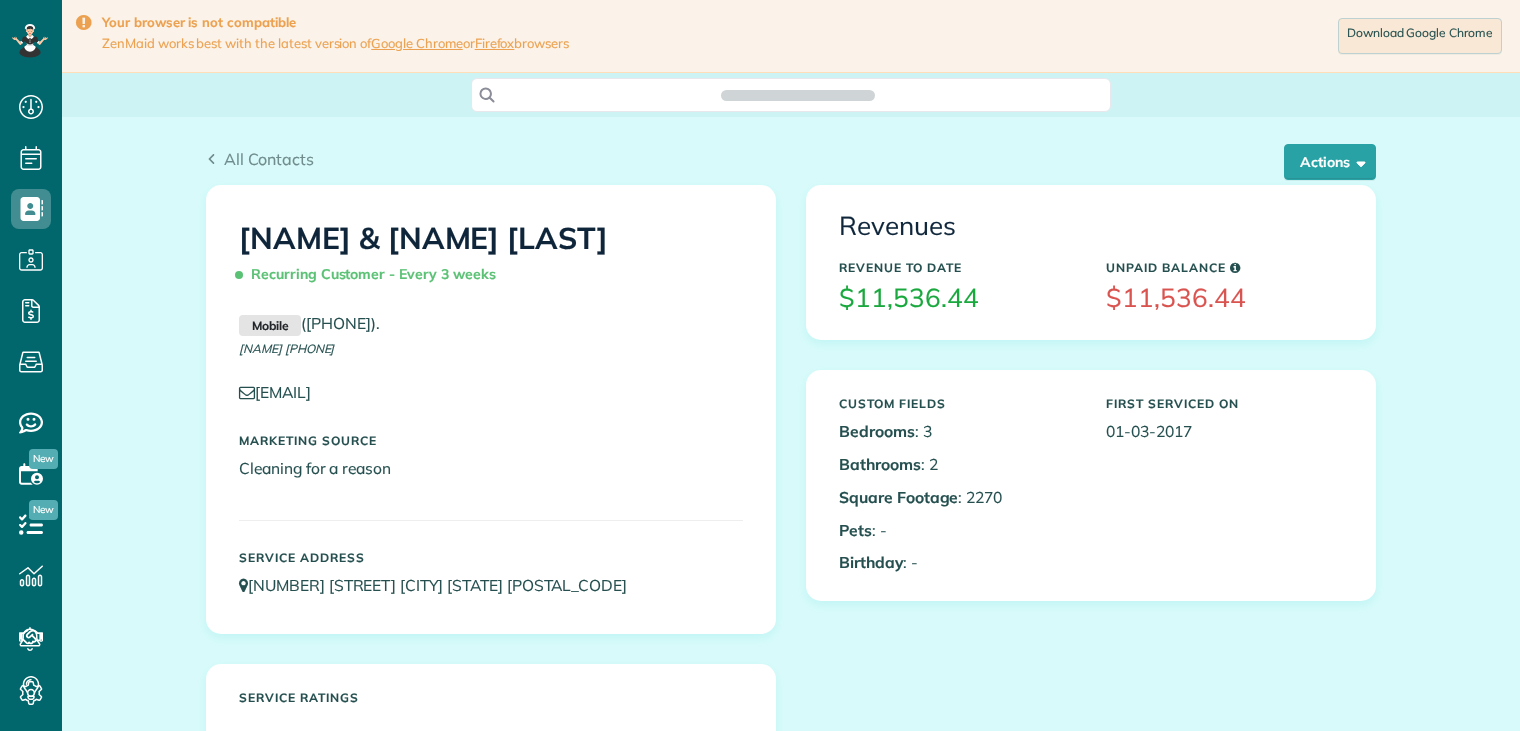 scroll, scrollTop: 0, scrollLeft: 0, axis: both 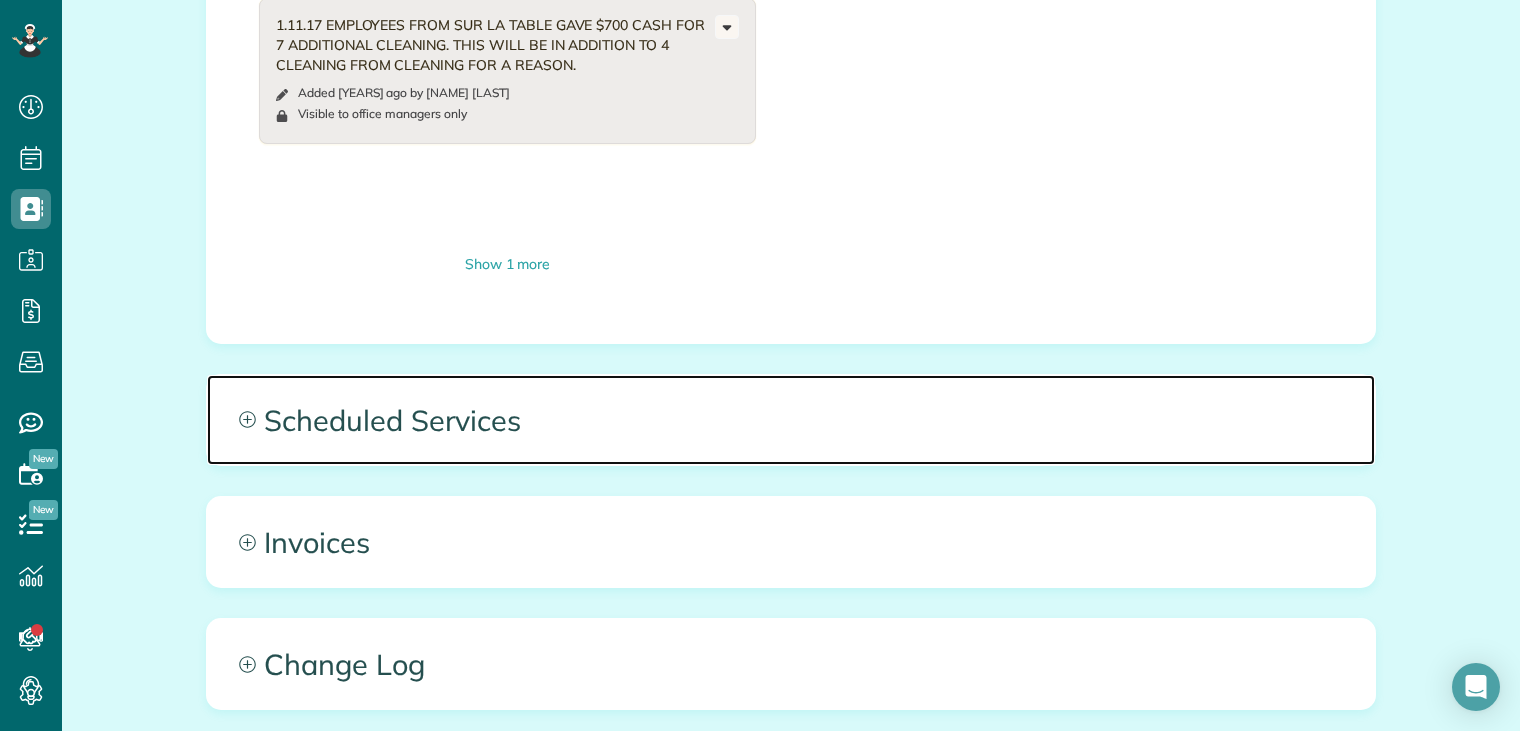 click on "Scheduled Services" at bounding box center (791, 420) 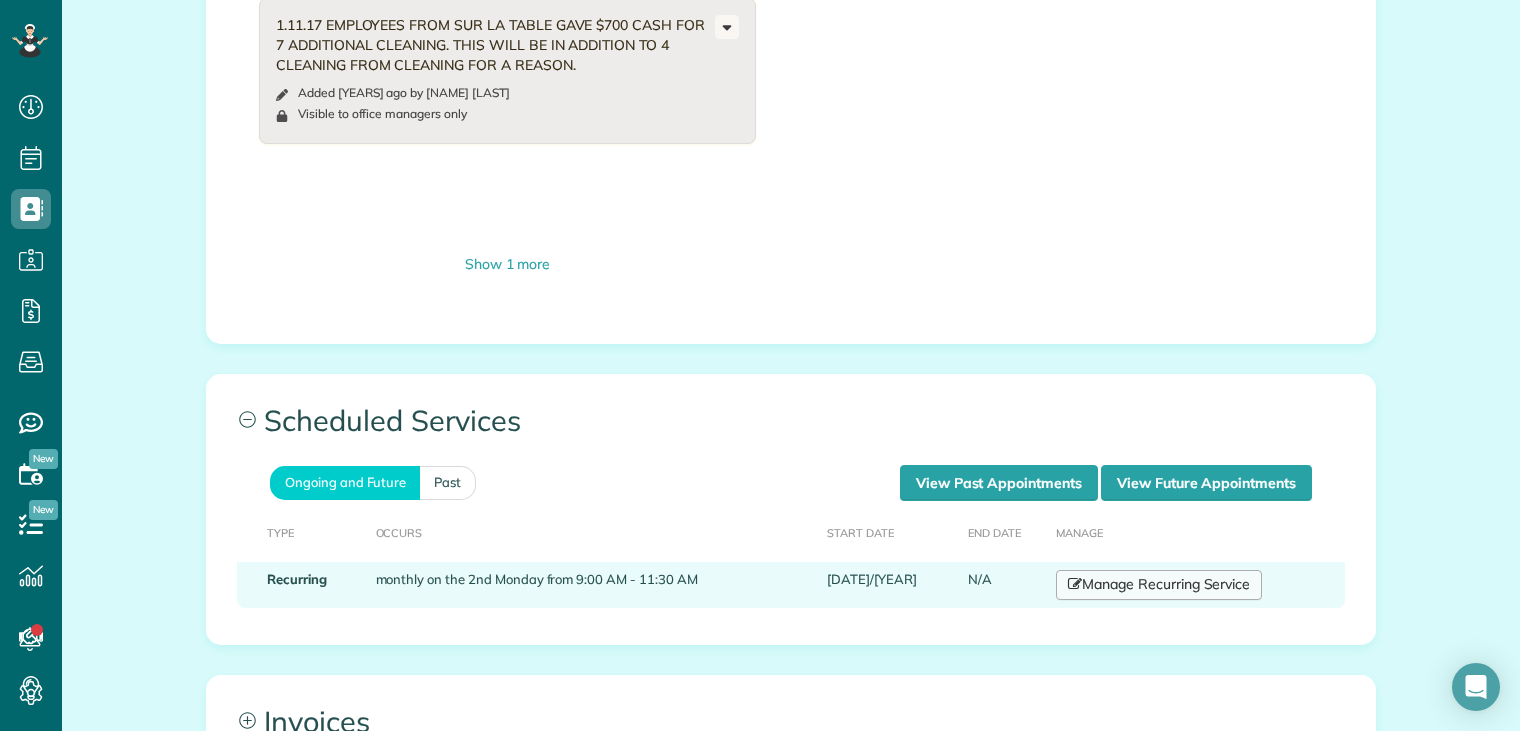 click on "Manage Recurring Service" at bounding box center (1159, 585) 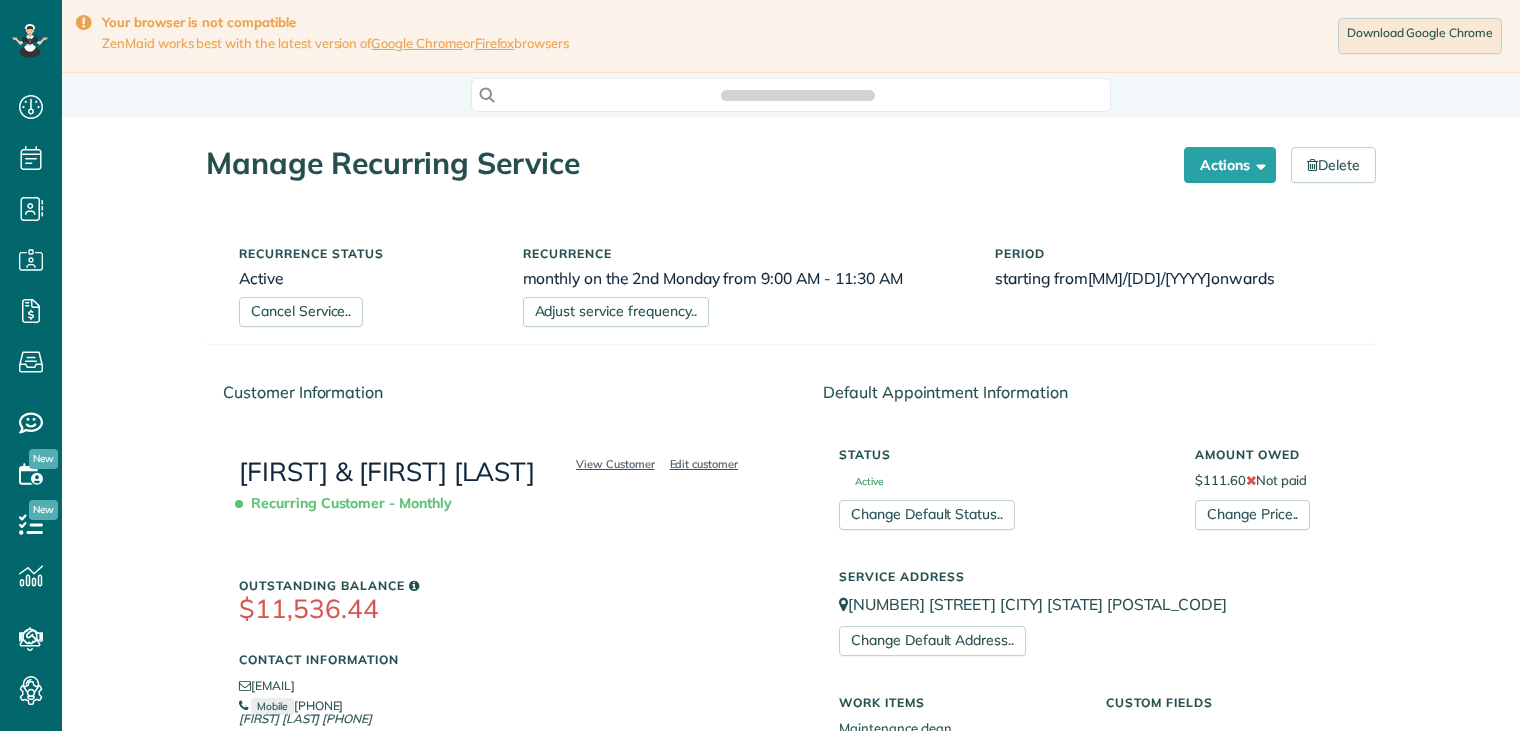 scroll, scrollTop: 0, scrollLeft: 0, axis: both 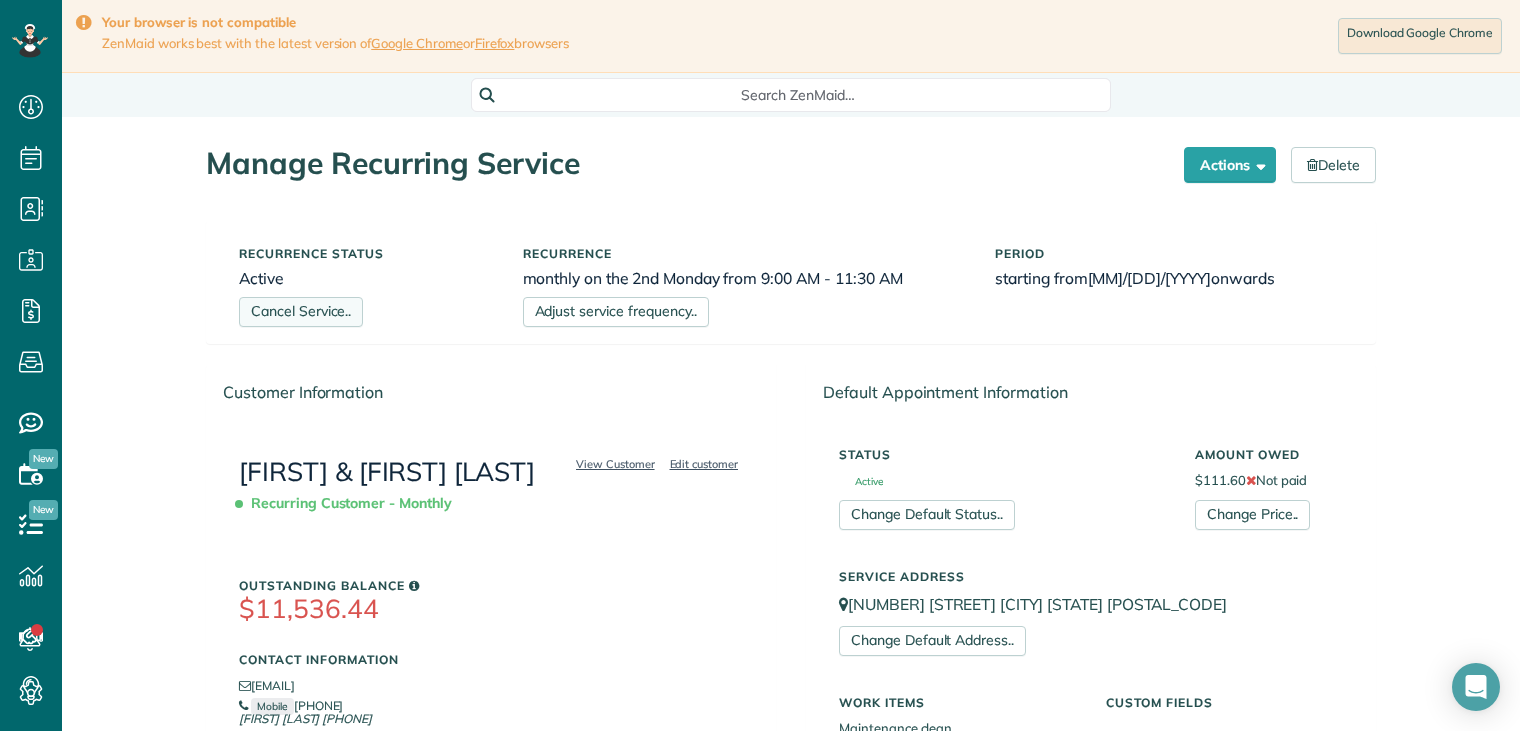 click on "Cancel Service.." at bounding box center [301, 312] 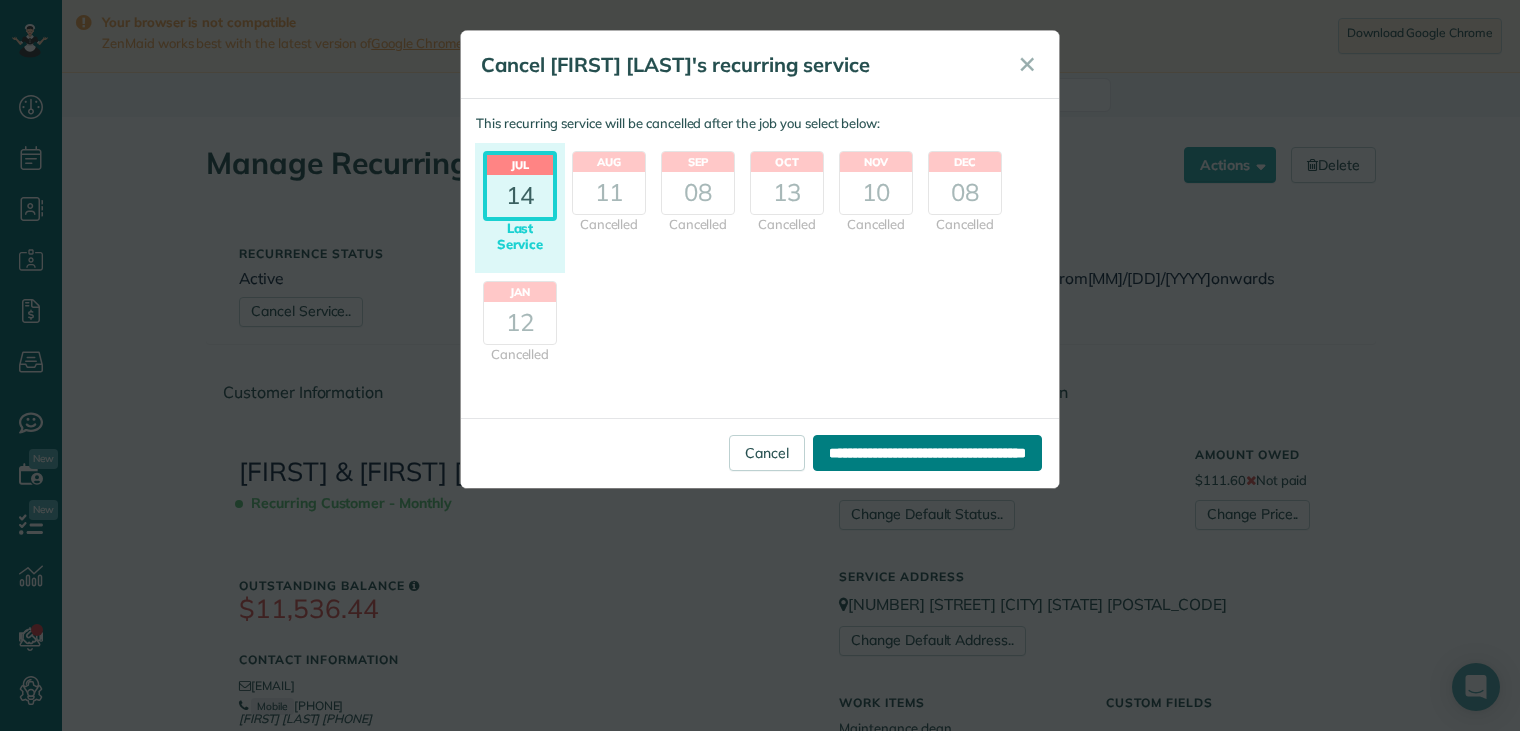 click on "**********" at bounding box center [927, 453] 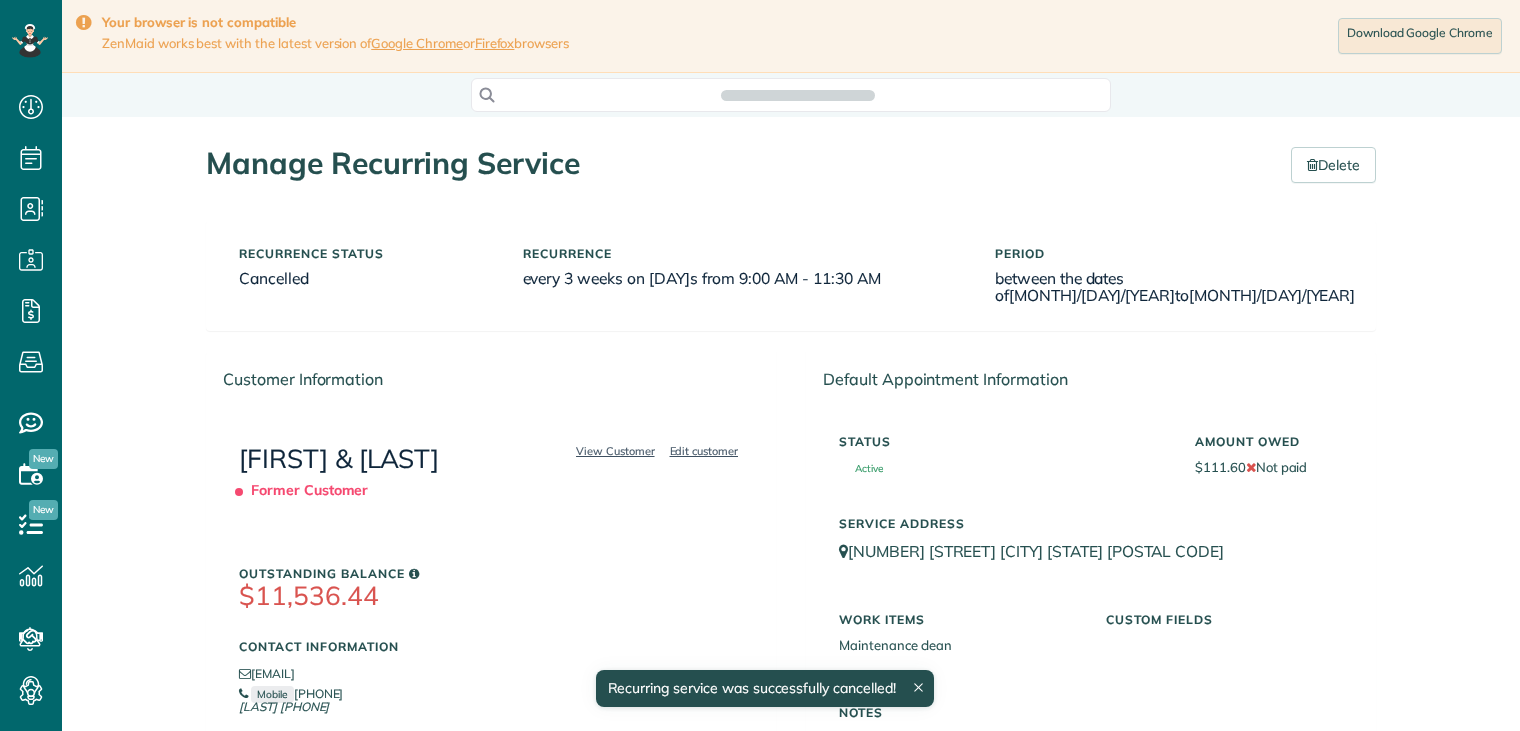 scroll, scrollTop: 0, scrollLeft: 0, axis: both 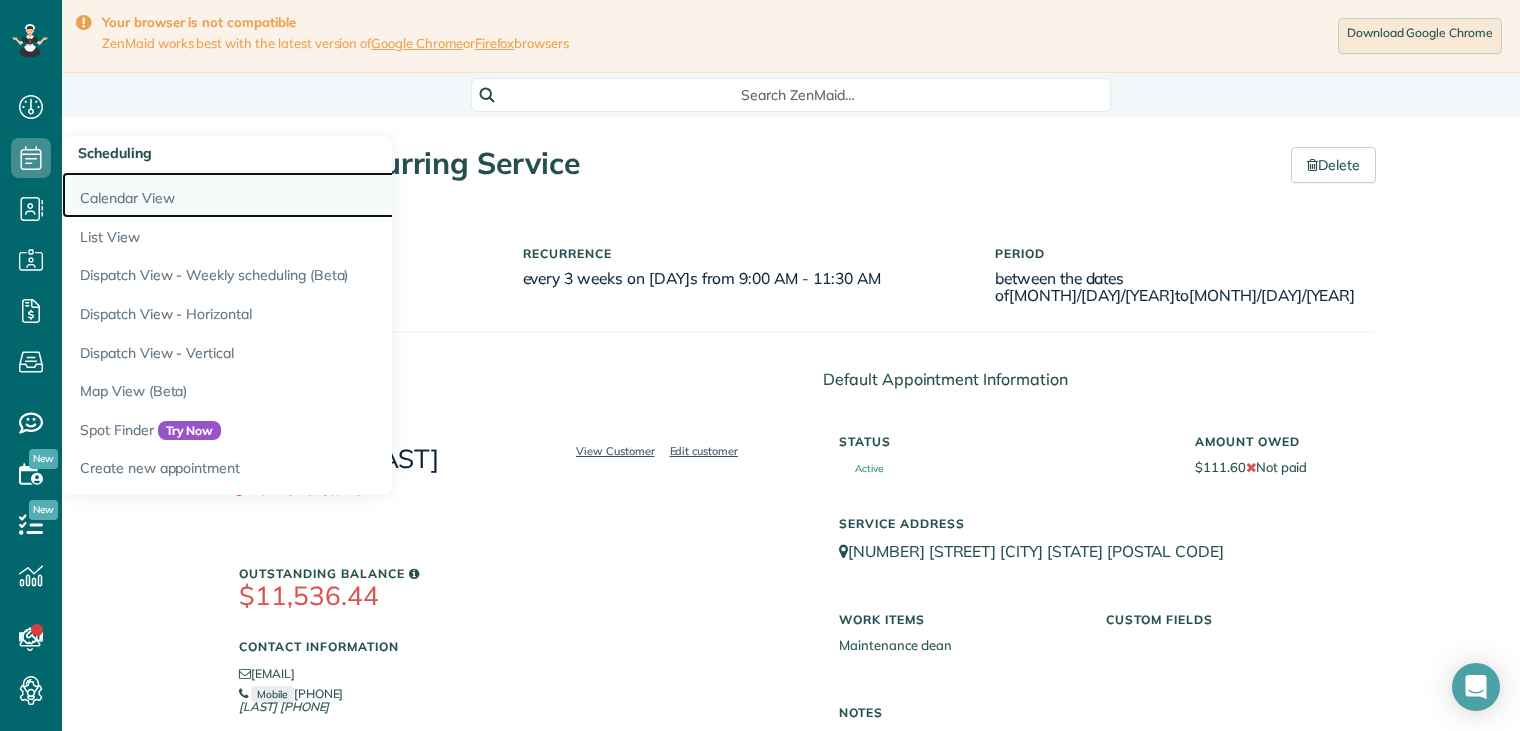 click on "Calendar View" at bounding box center (312, 195) 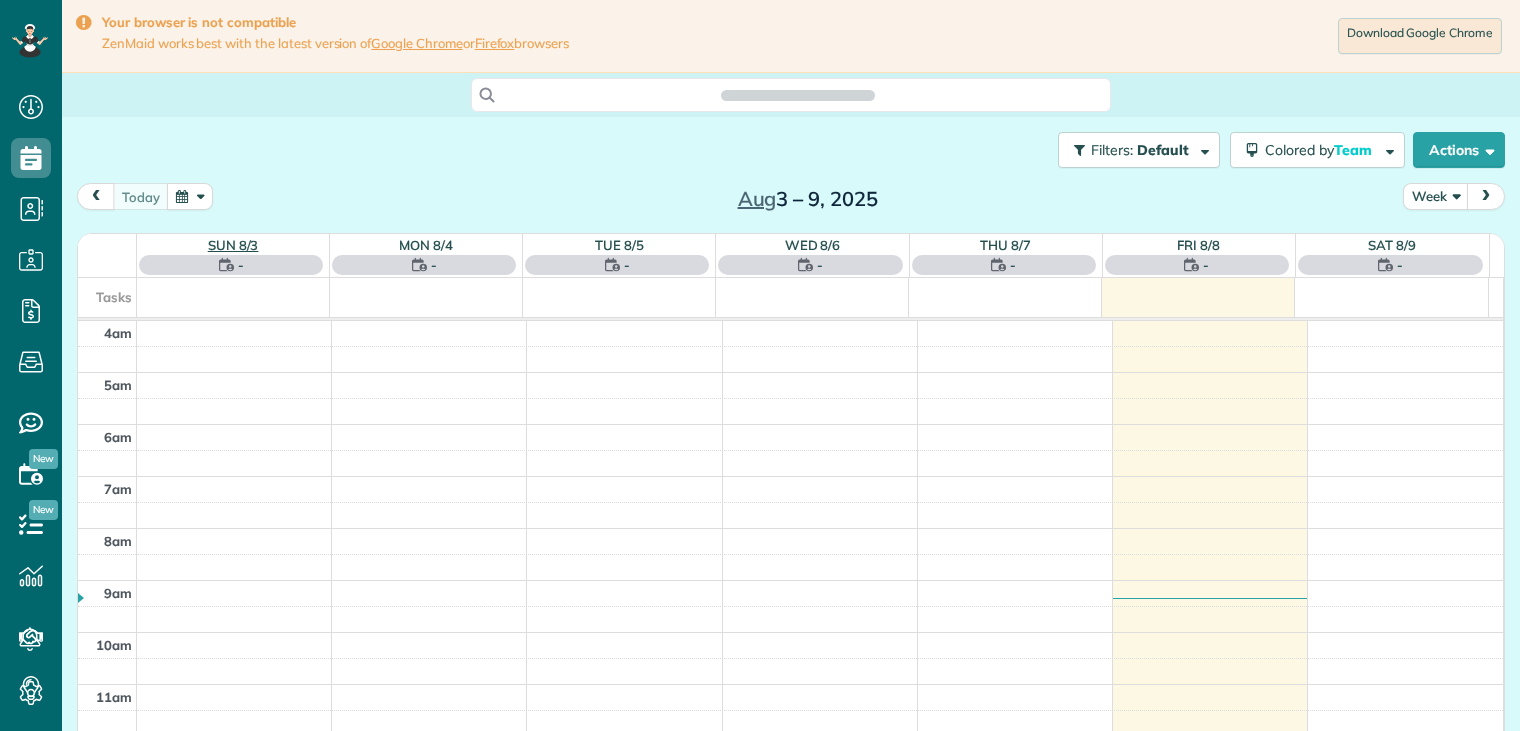 scroll, scrollTop: 0, scrollLeft: 0, axis: both 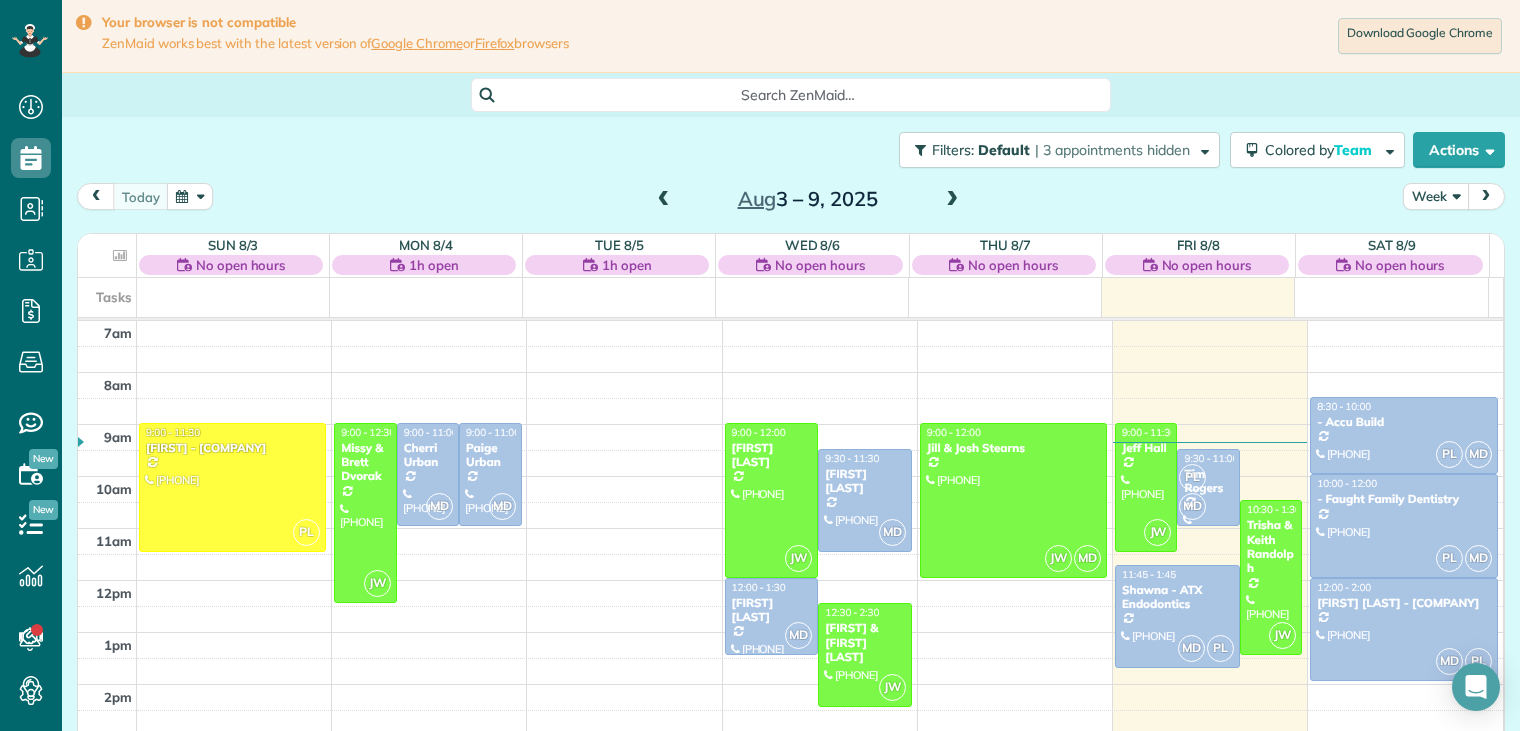click on "Week" at bounding box center [1436, 196] 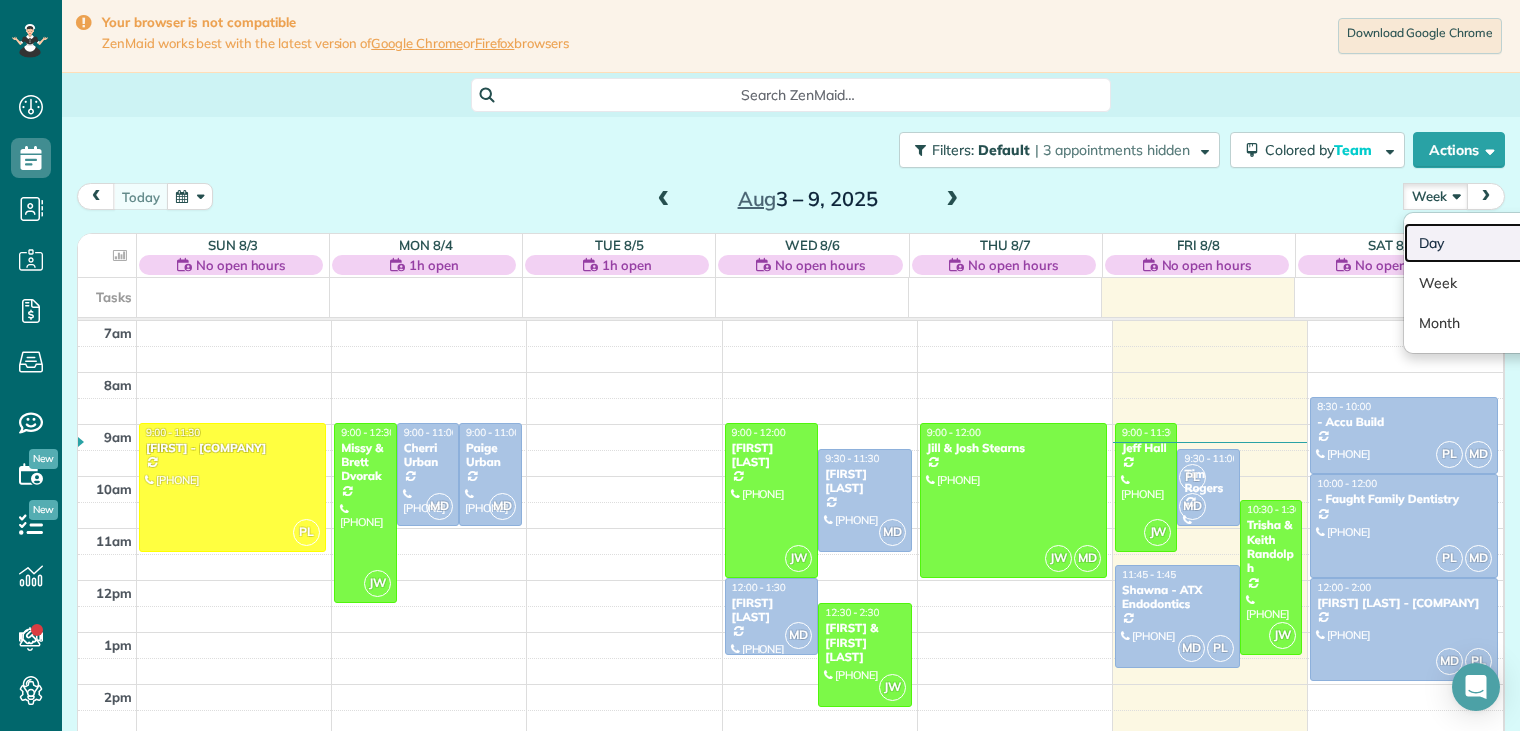 click on "Day" at bounding box center (1483, 243) 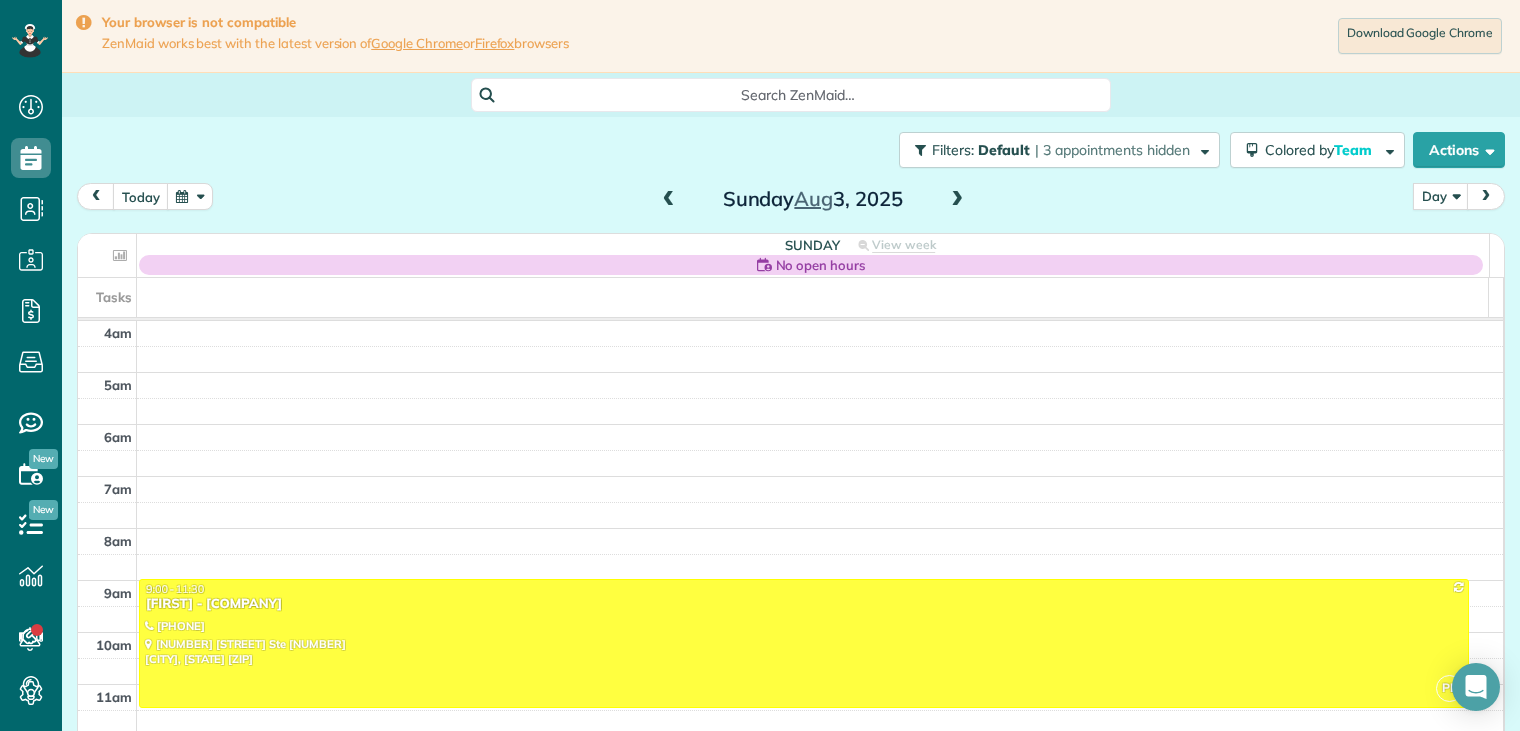 scroll, scrollTop: 156, scrollLeft: 0, axis: vertical 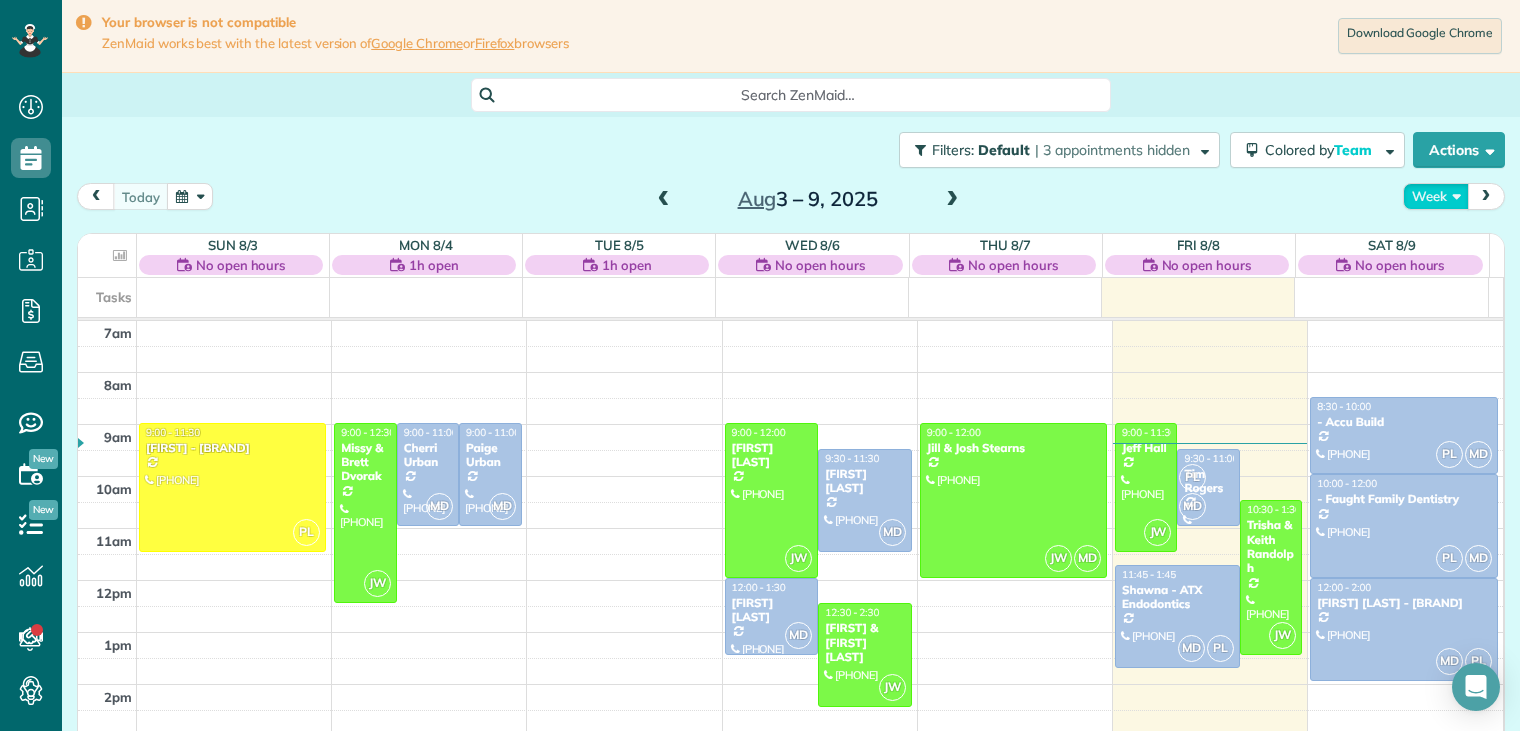 click on "Week" at bounding box center (1436, 196) 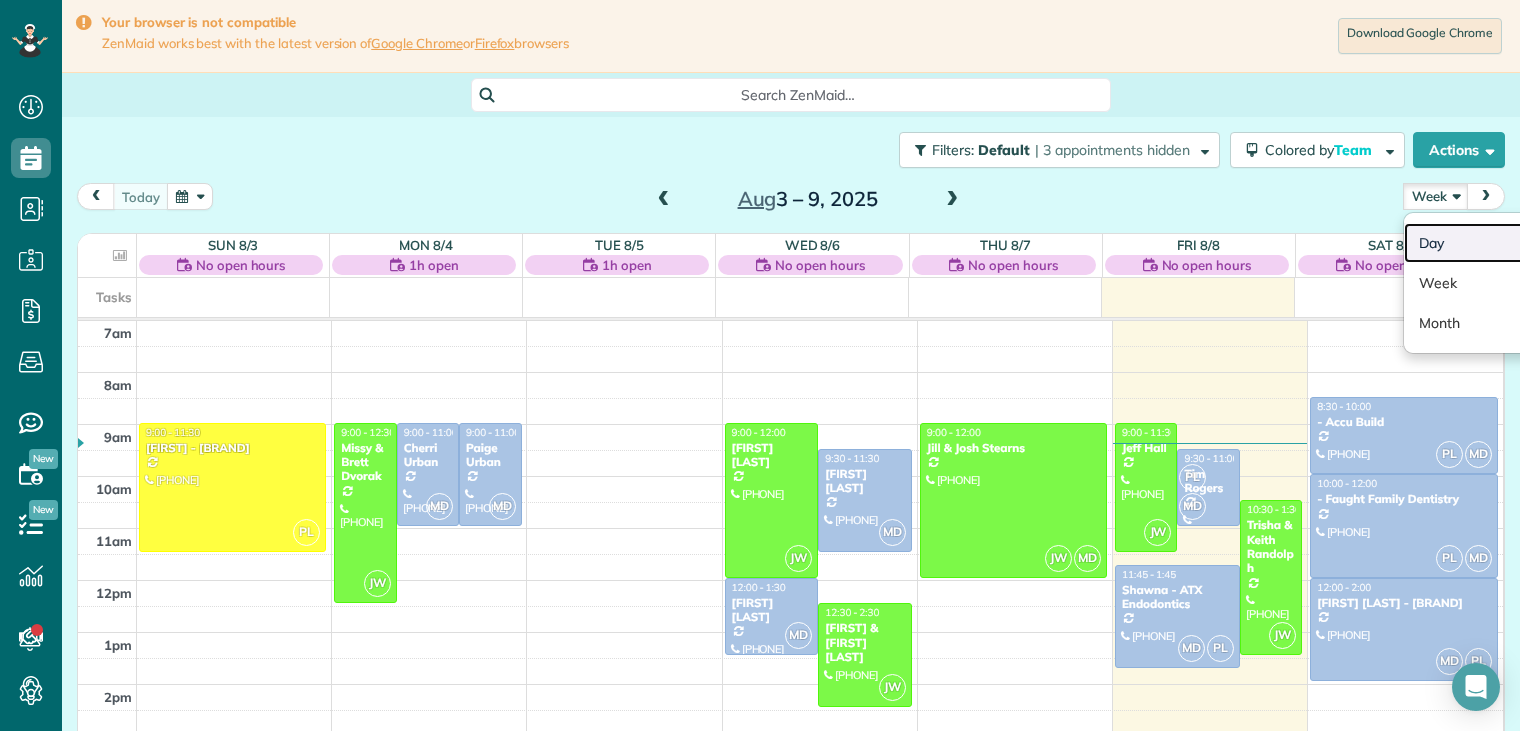 click on "Day" at bounding box center [1483, 243] 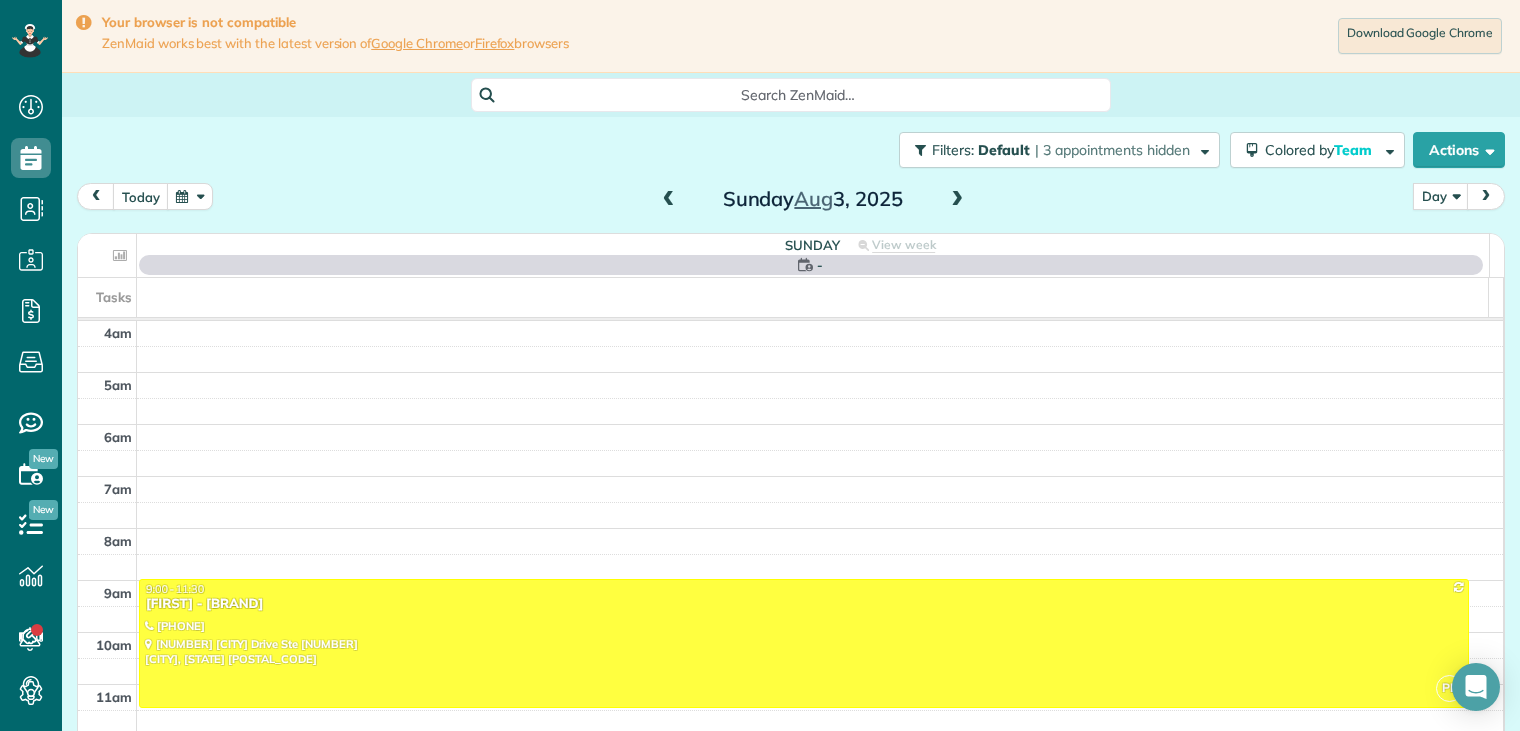 scroll, scrollTop: 156, scrollLeft: 0, axis: vertical 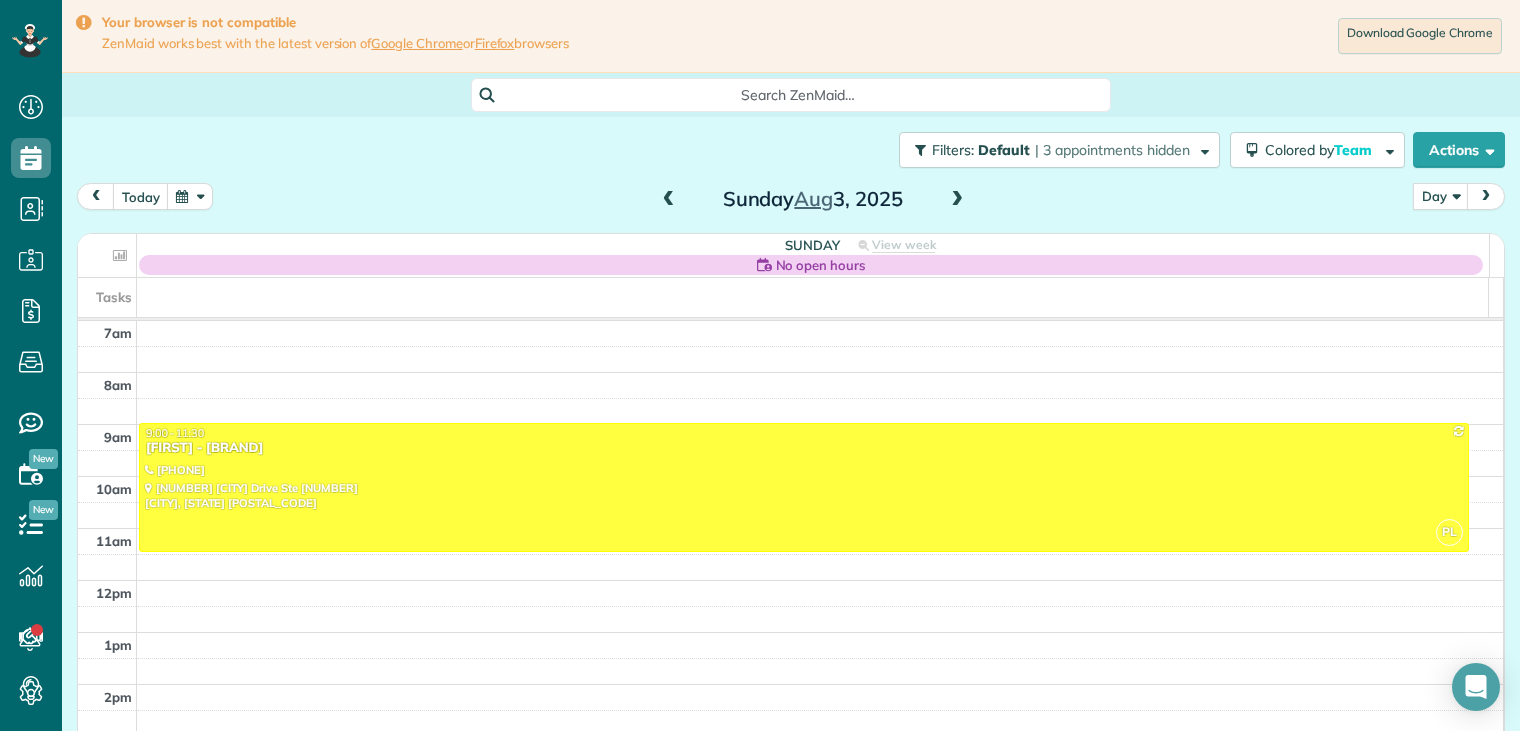 click at bounding box center (190, 196) 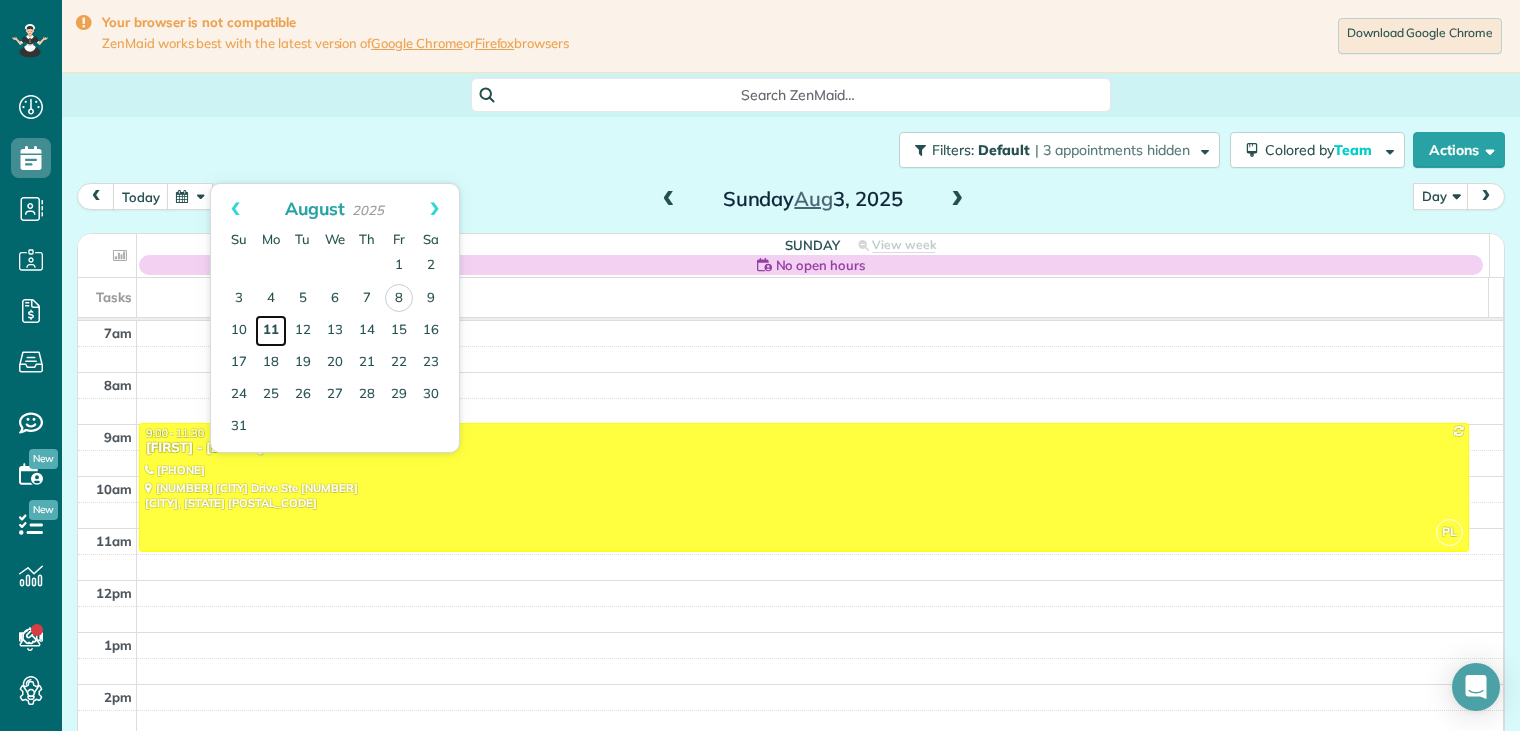 click on "11" at bounding box center (271, 331) 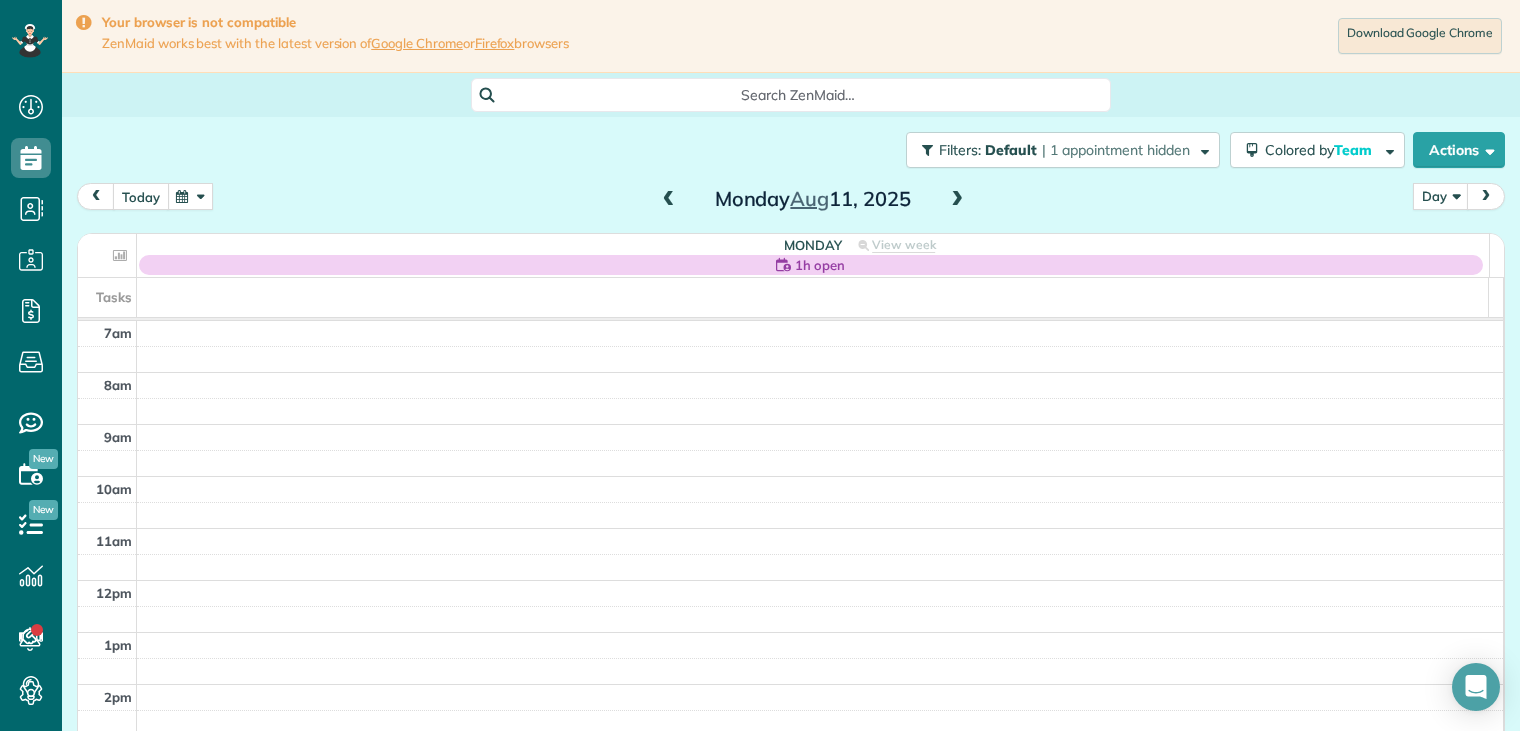 click on "today" at bounding box center (141, 196) 